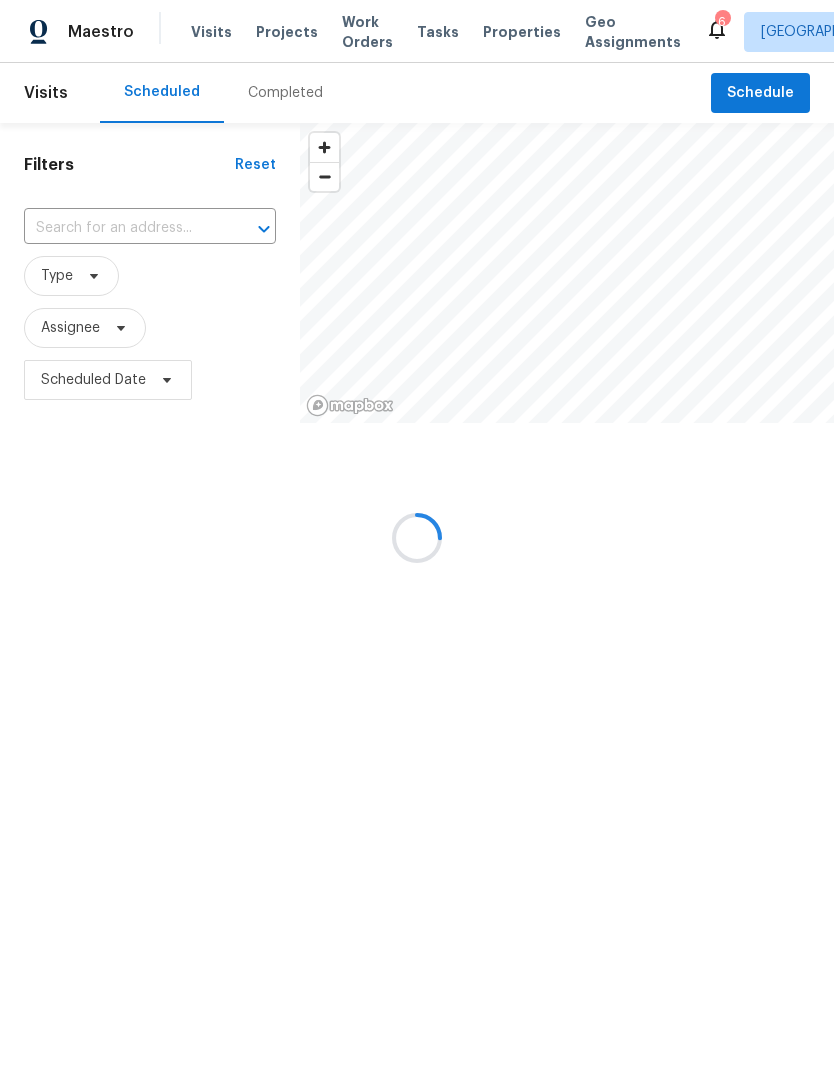scroll, scrollTop: 0, scrollLeft: 0, axis: both 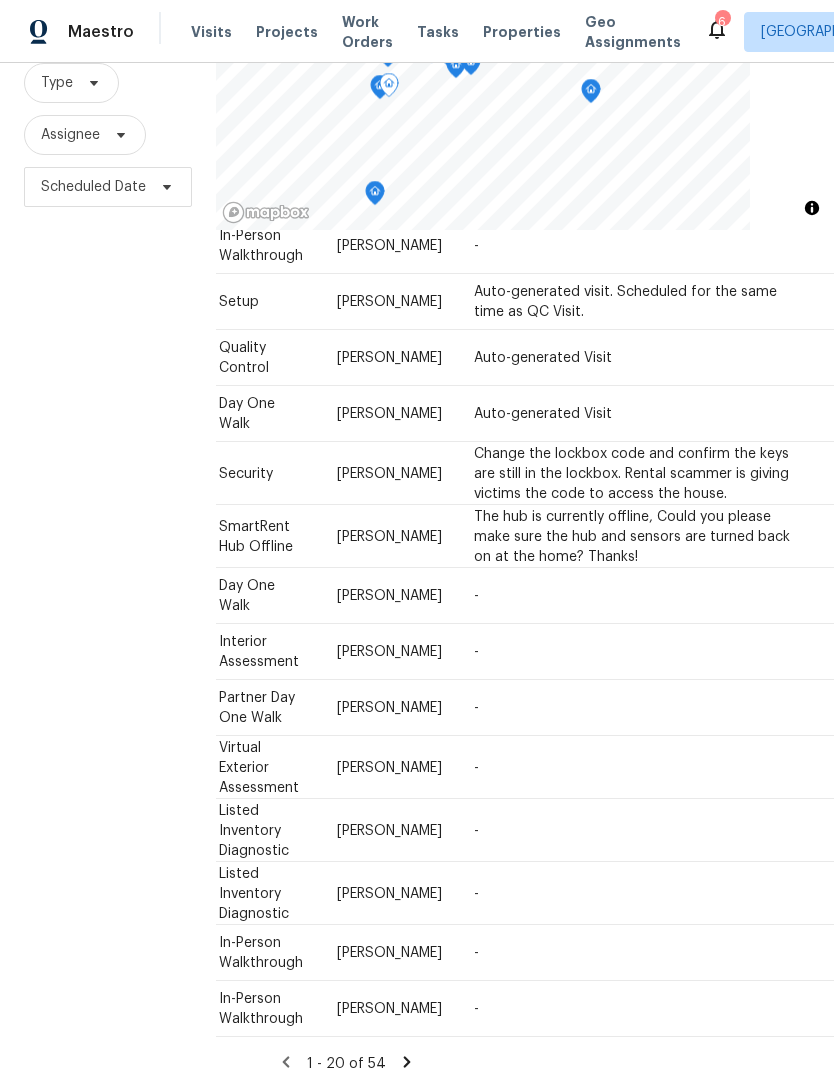 click 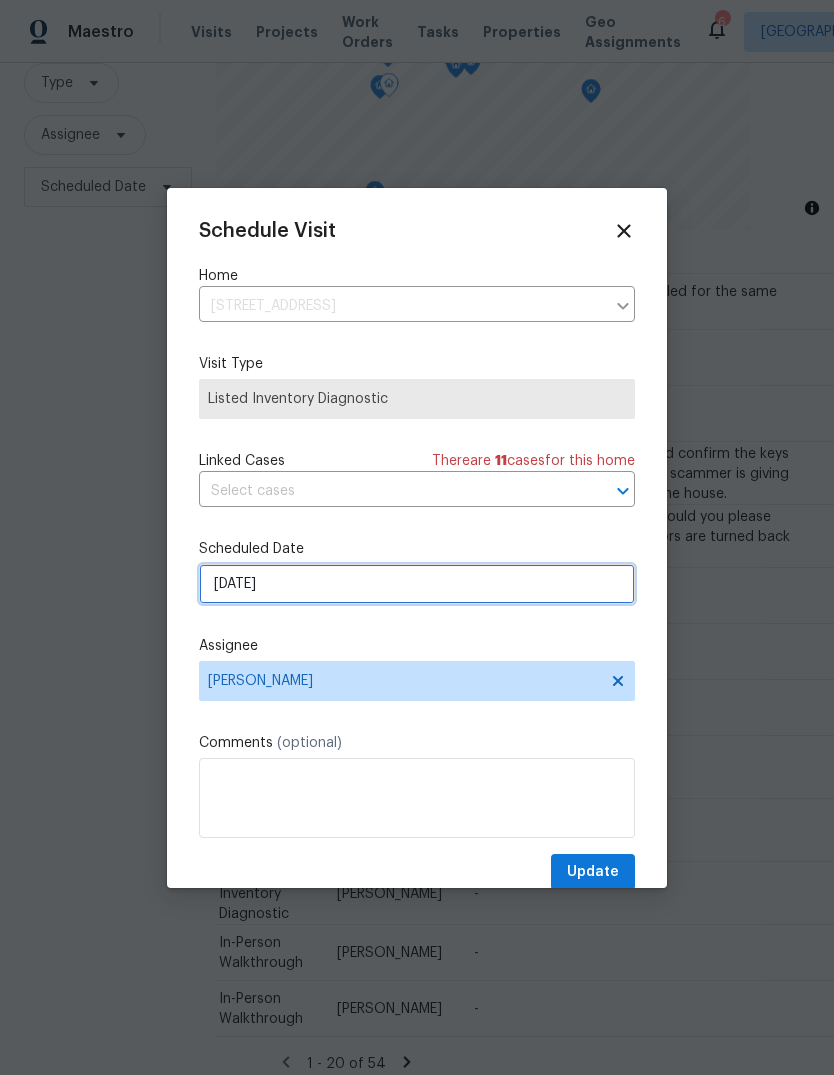 click on "[DATE]" at bounding box center [417, 584] 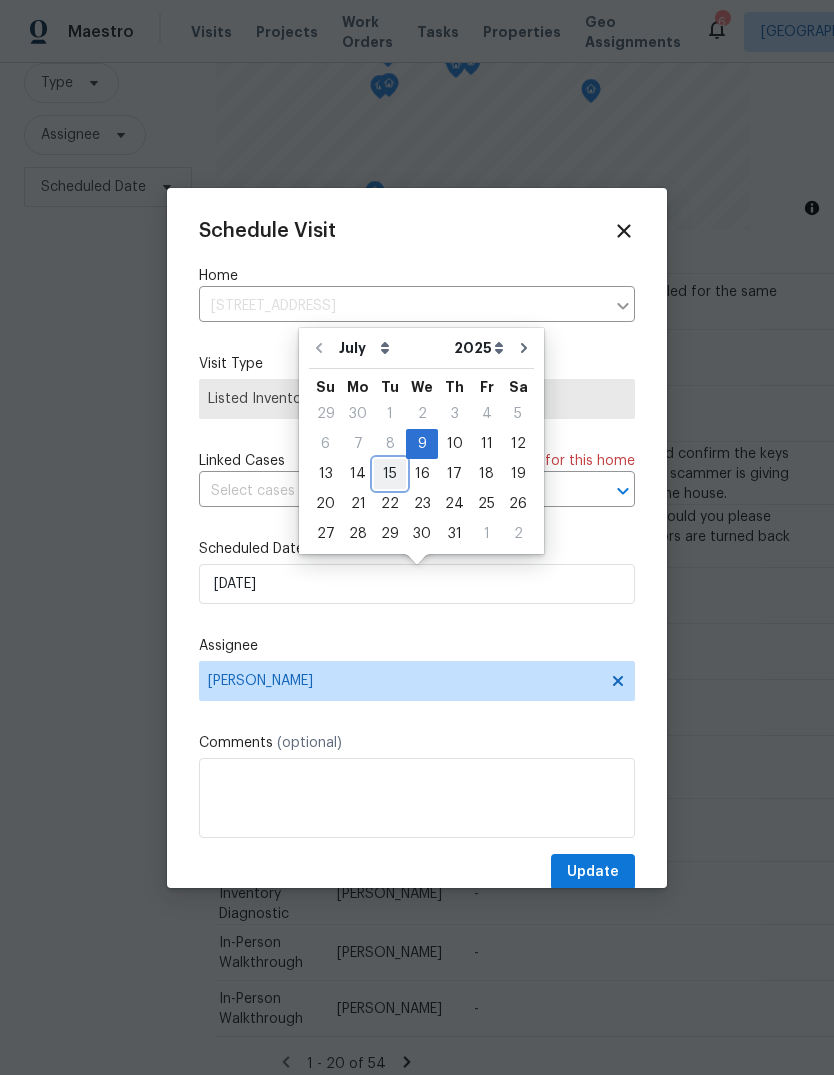 click on "15" at bounding box center (390, 474) 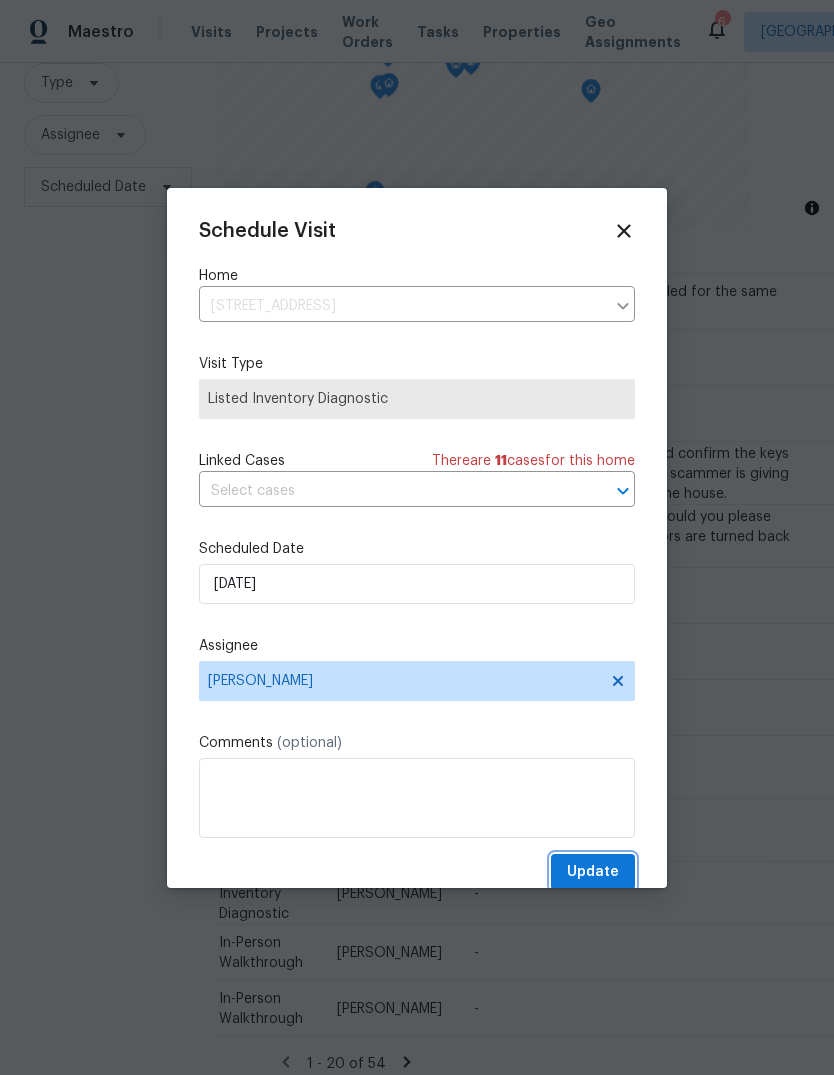 click on "Update" at bounding box center (593, 872) 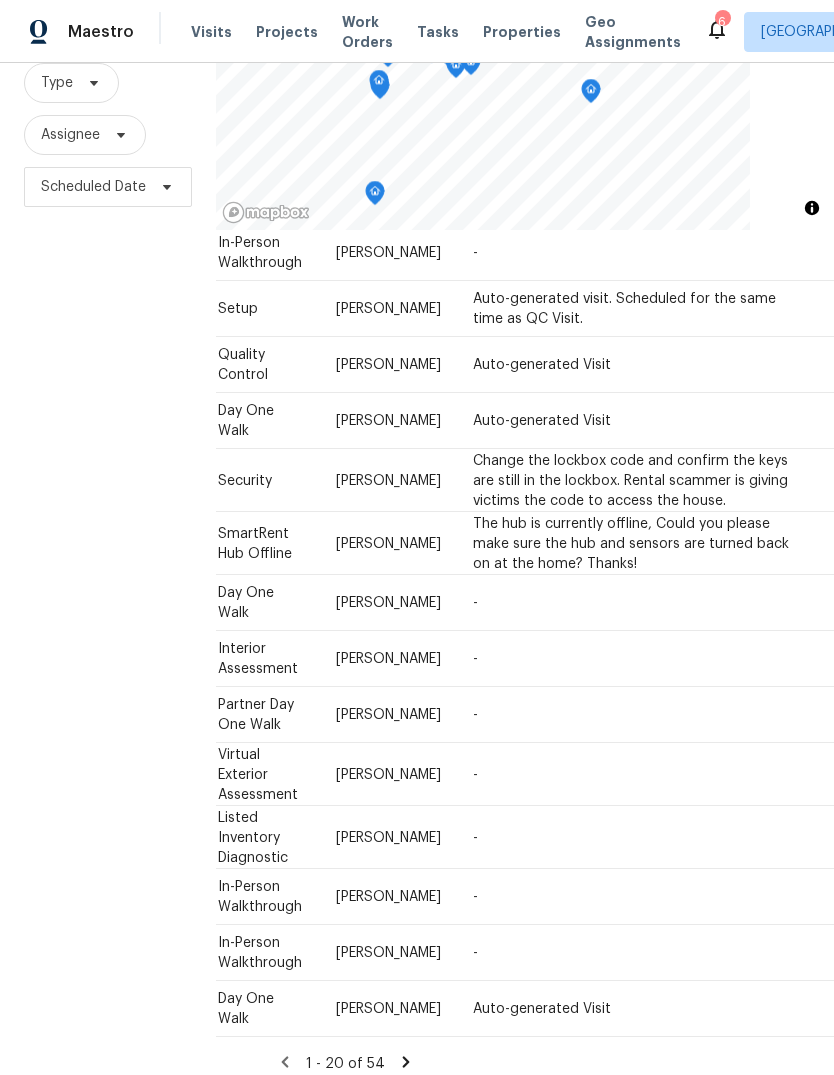 scroll, scrollTop: 1946, scrollLeft: 179, axis: both 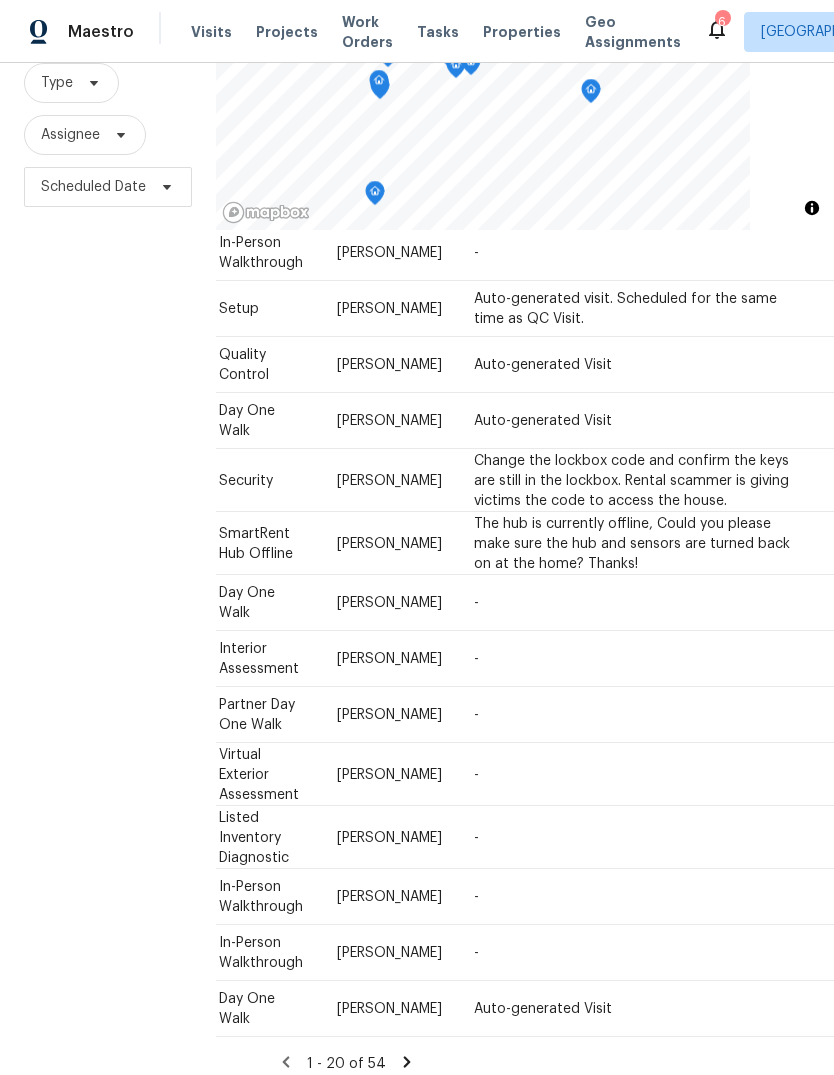 click at bounding box center (0, 0) 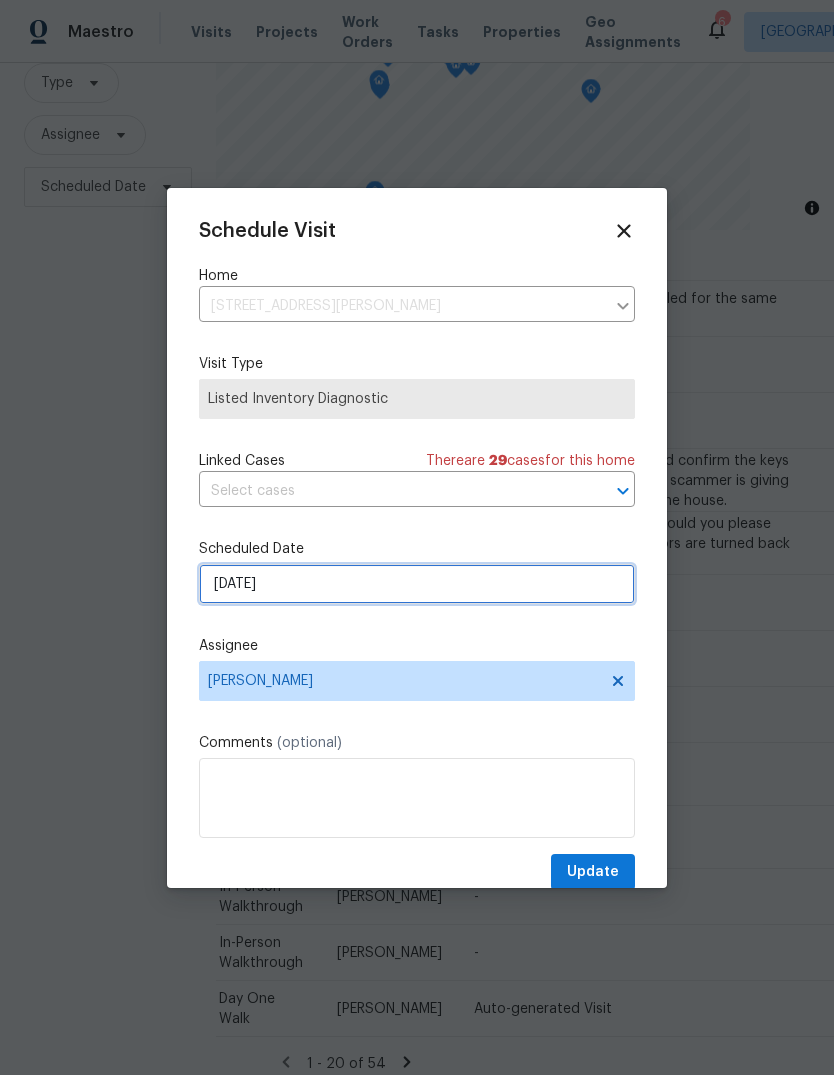 click on "[DATE]" at bounding box center [417, 584] 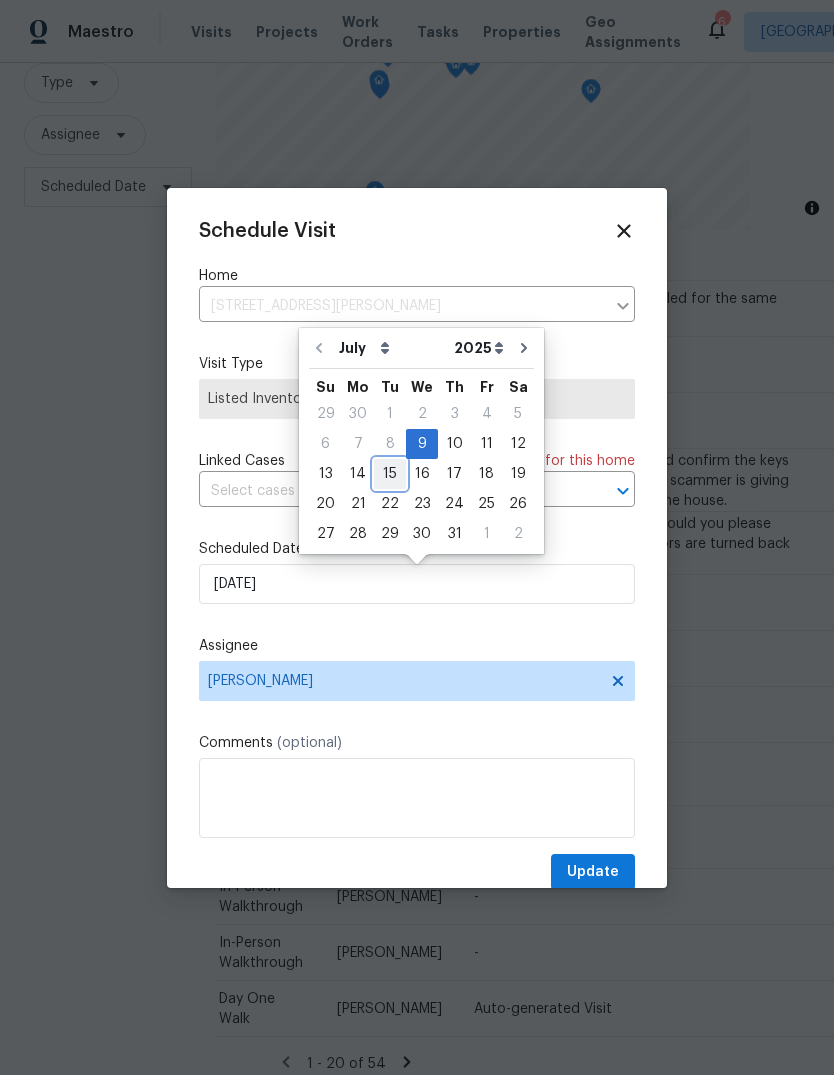 click on "15" at bounding box center (390, 474) 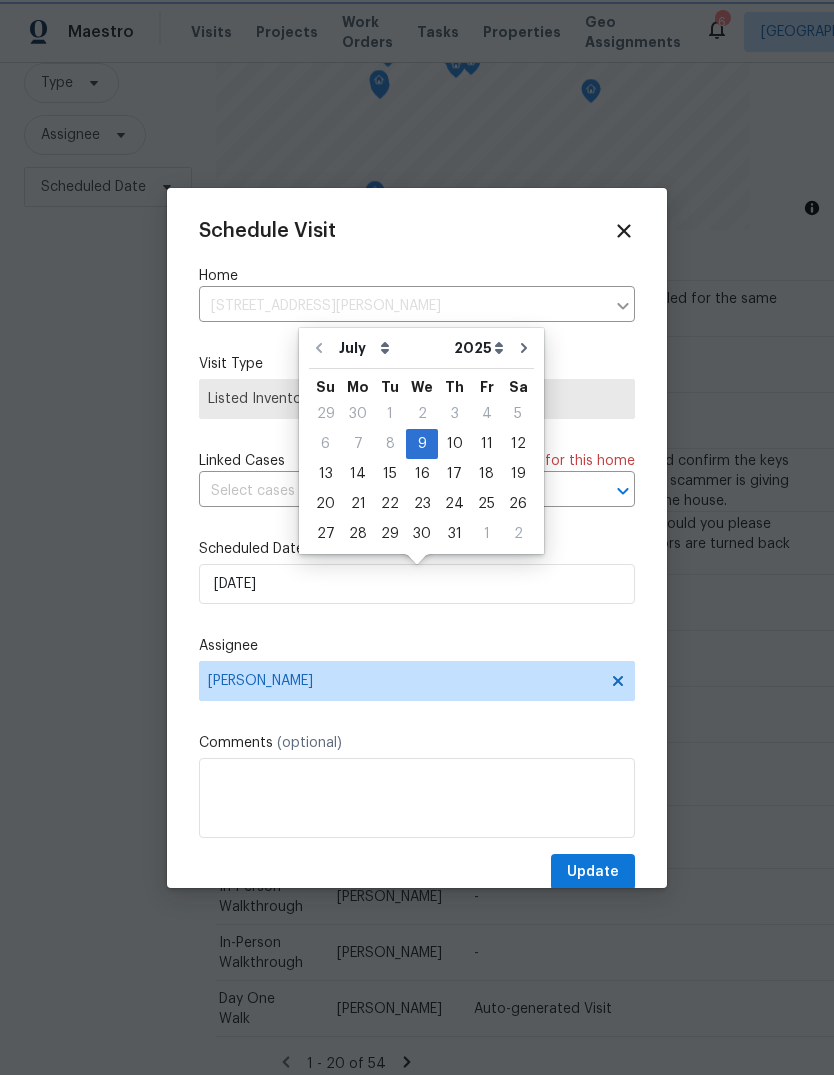 type on "7/15/2025" 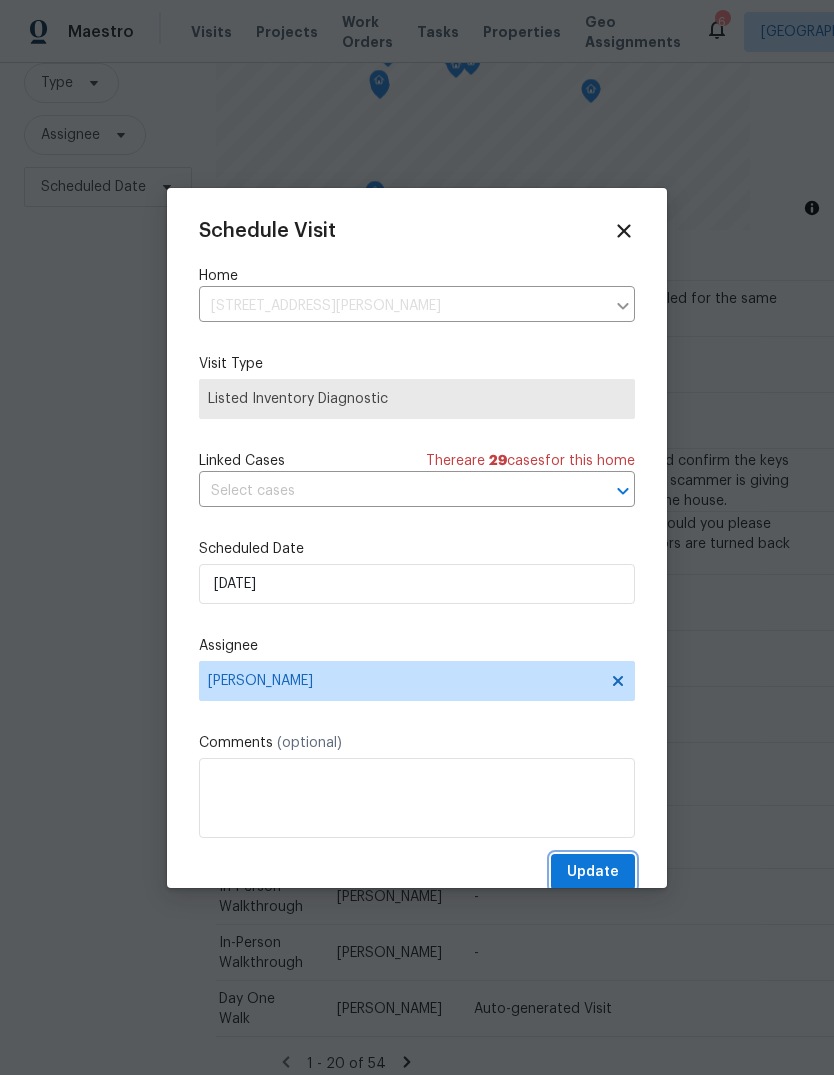 click on "Update" at bounding box center [593, 872] 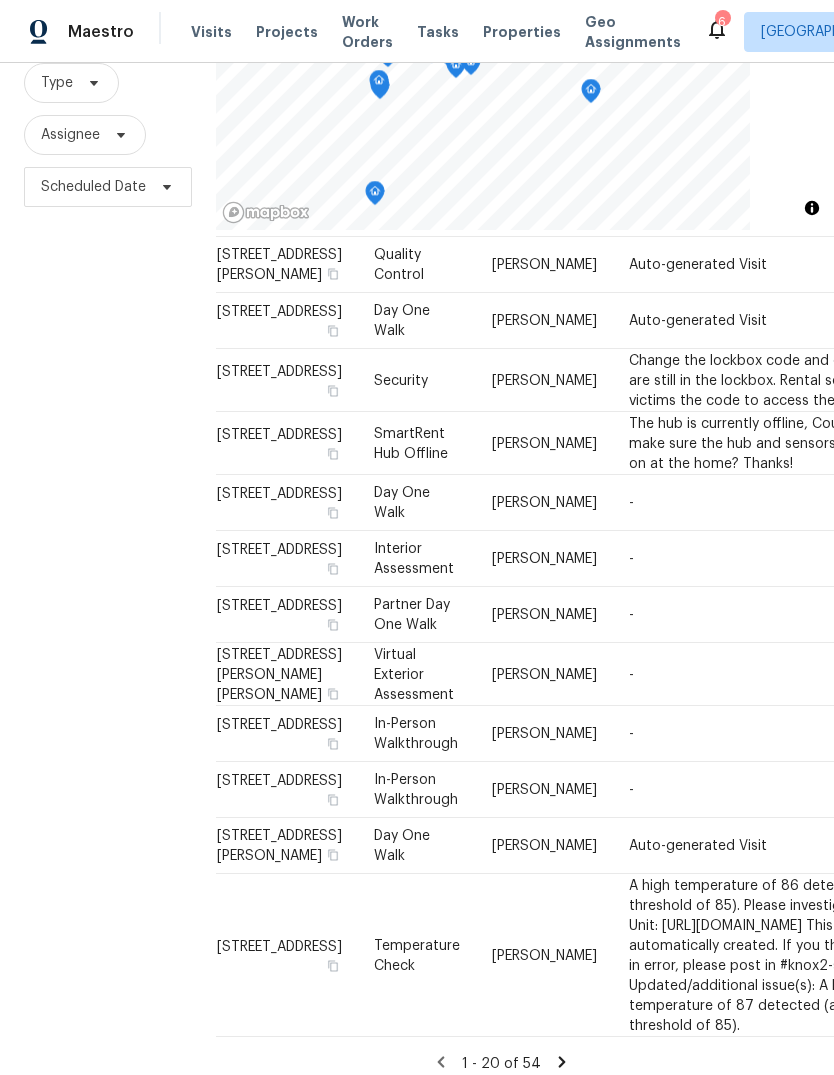 scroll, scrollTop: 2026, scrollLeft: 24, axis: both 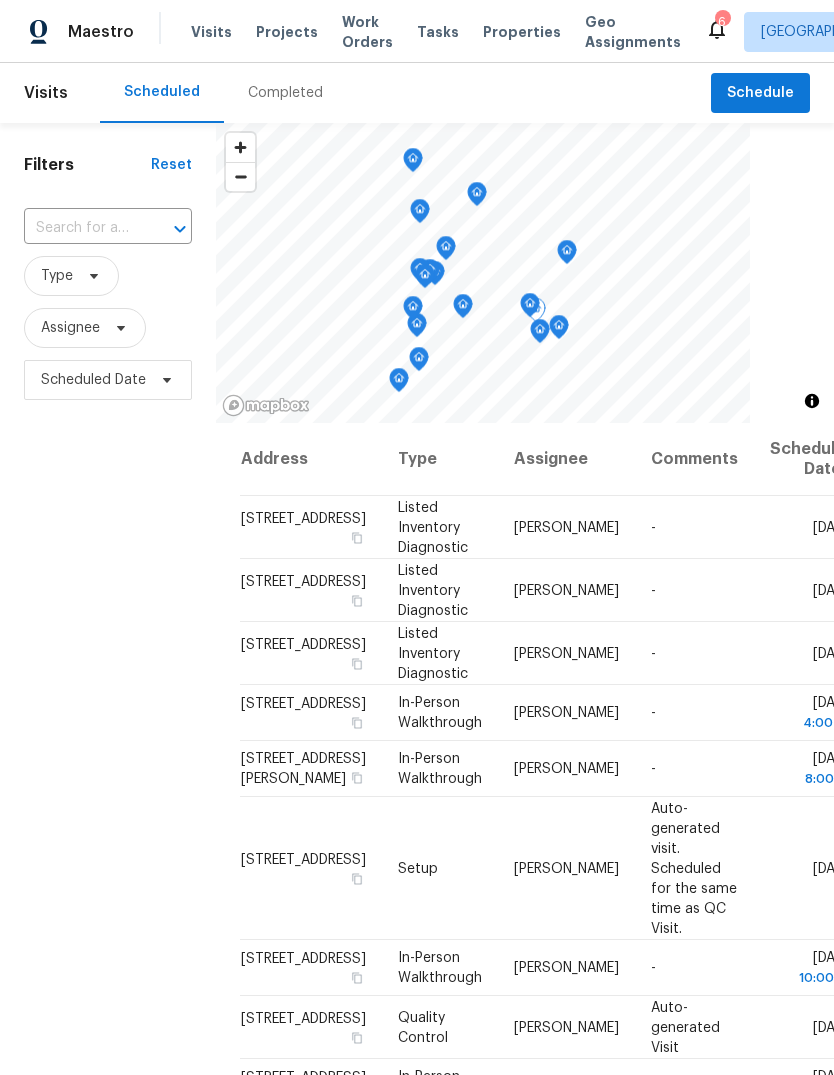 click 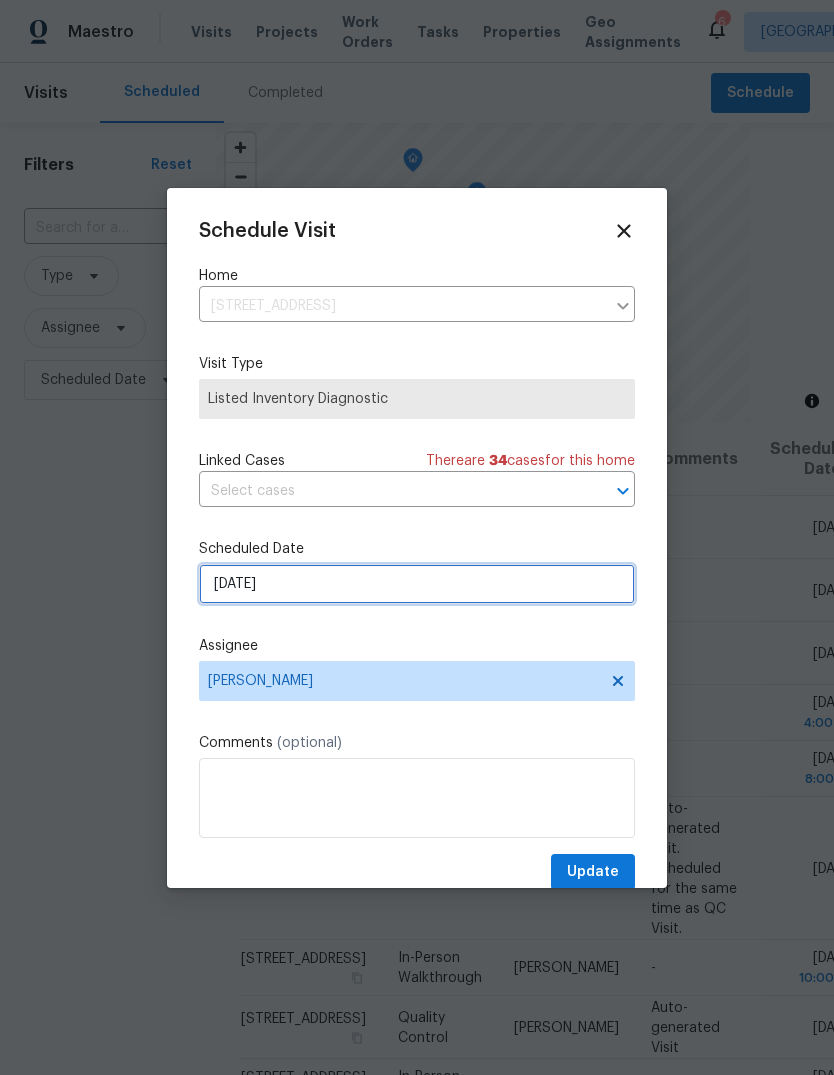 click on "7/10/2025" at bounding box center [417, 584] 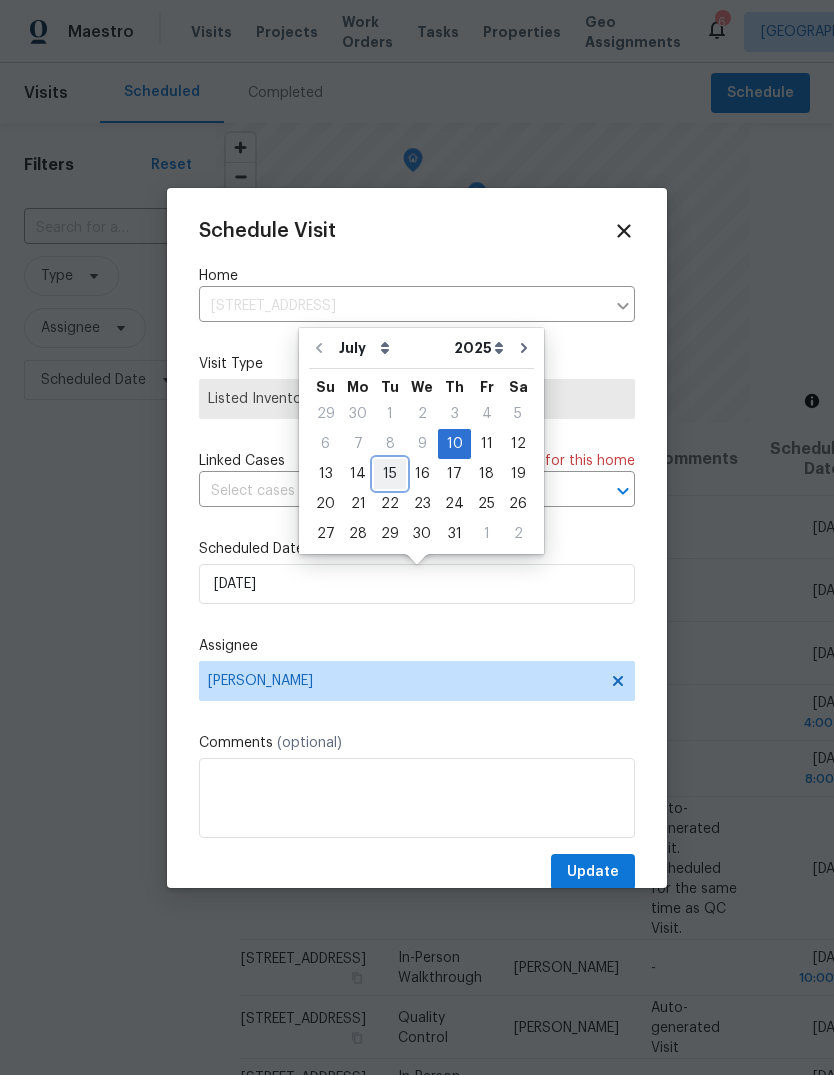 click on "15" at bounding box center (390, 474) 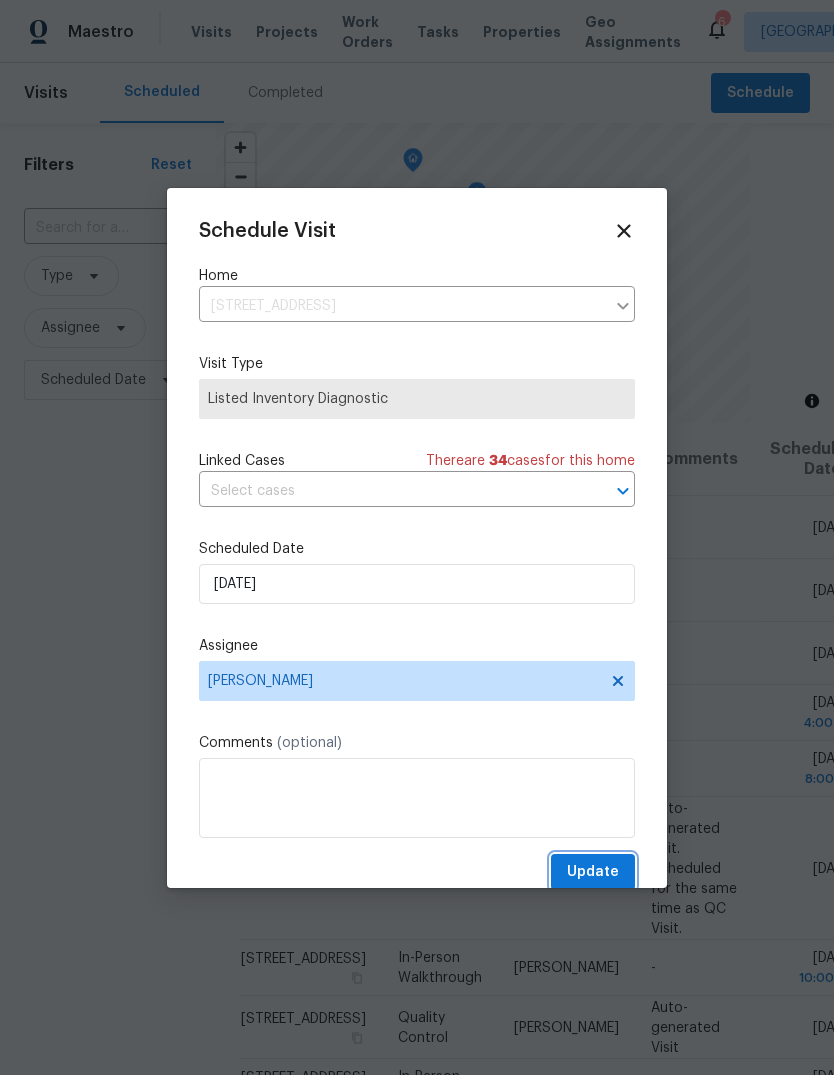 click on "Update" at bounding box center (593, 872) 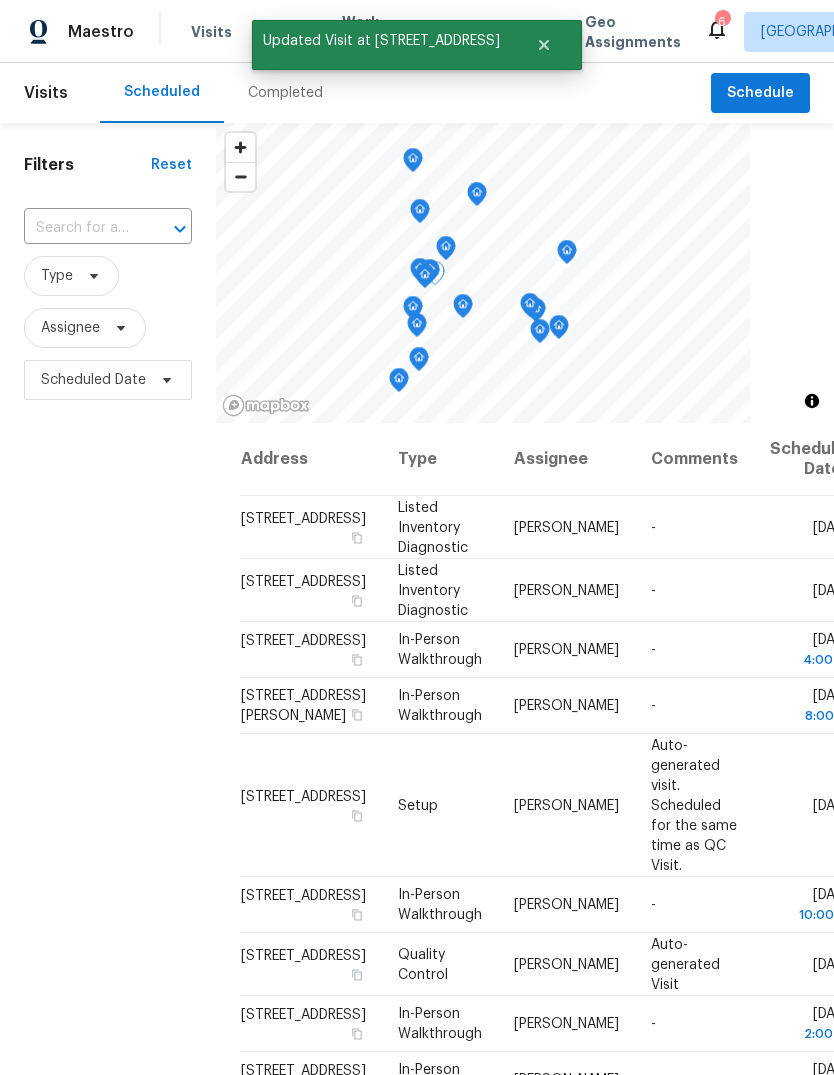 click 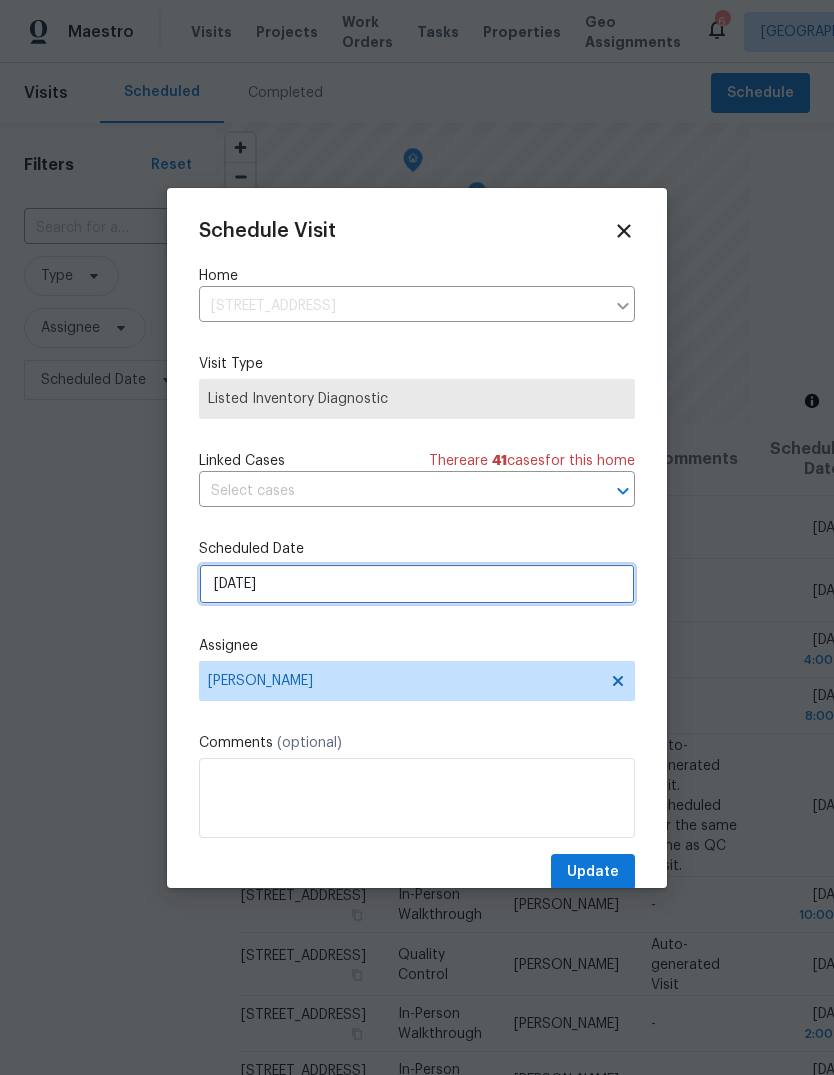 click on "7/10/2025" at bounding box center (417, 584) 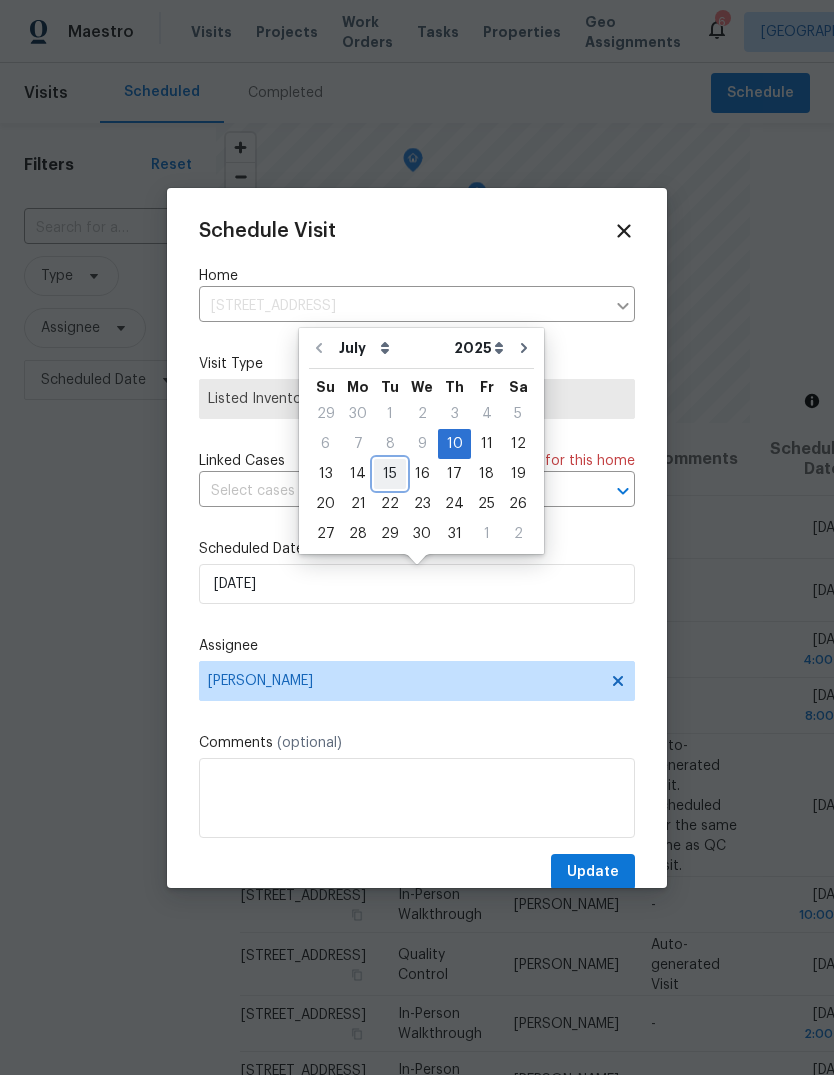 click on "15" at bounding box center [390, 474] 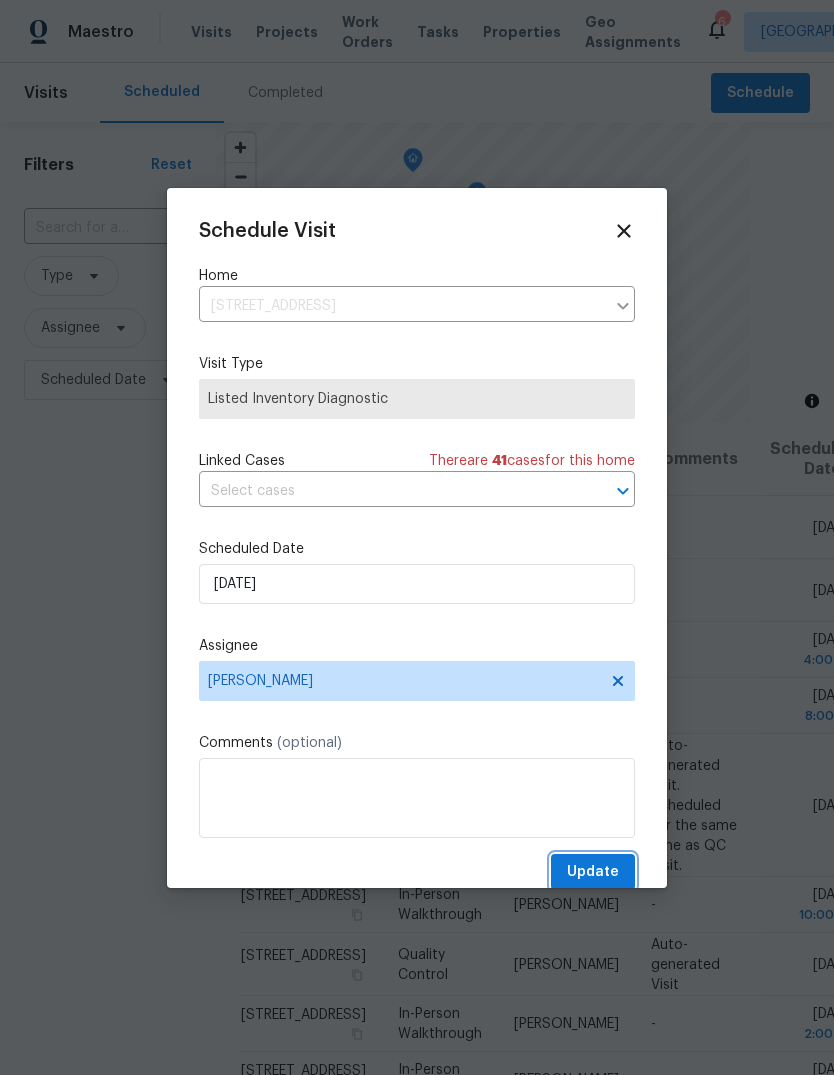click on "Update" at bounding box center [593, 872] 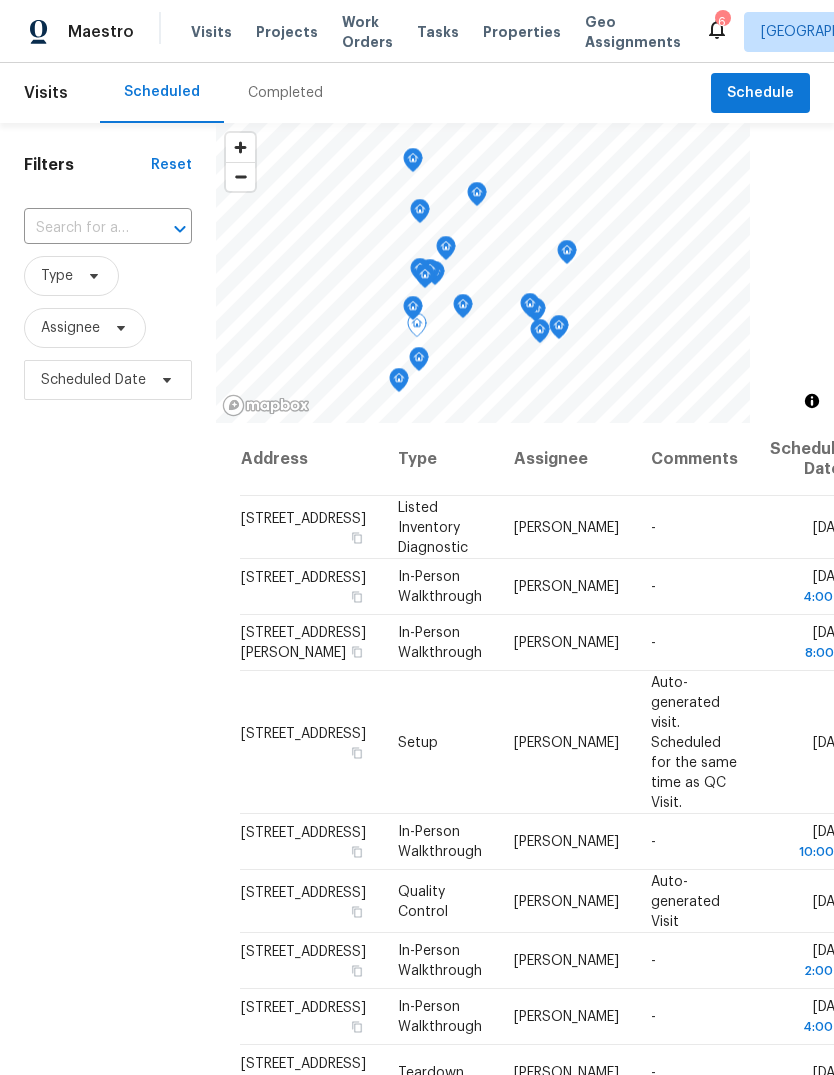 click 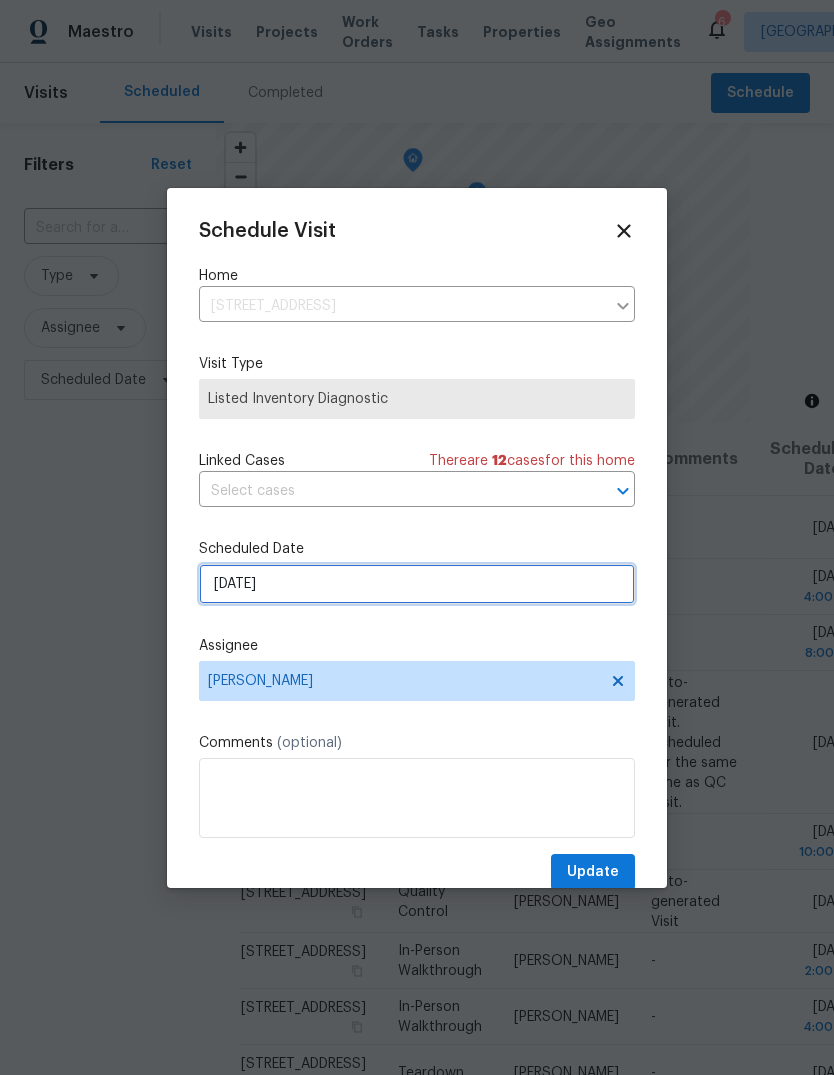 click on "7/10/2025" at bounding box center [417, 584] 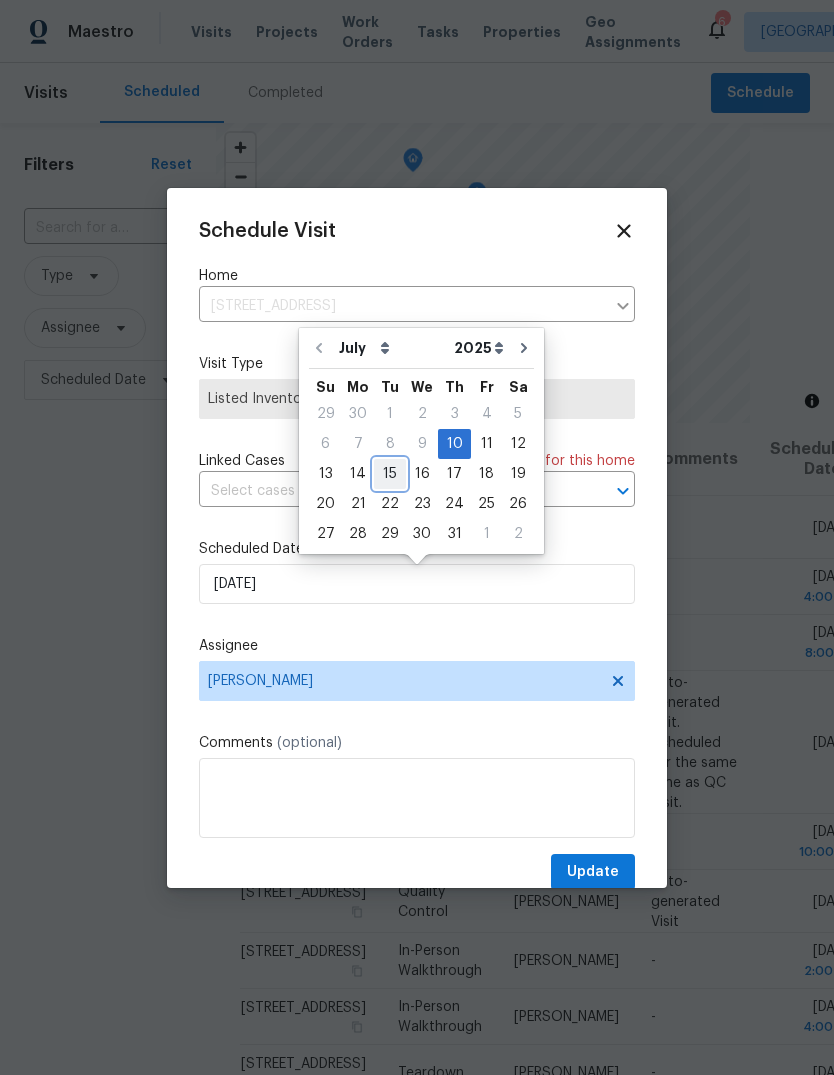click on "15" at bounding box center [390, 474] 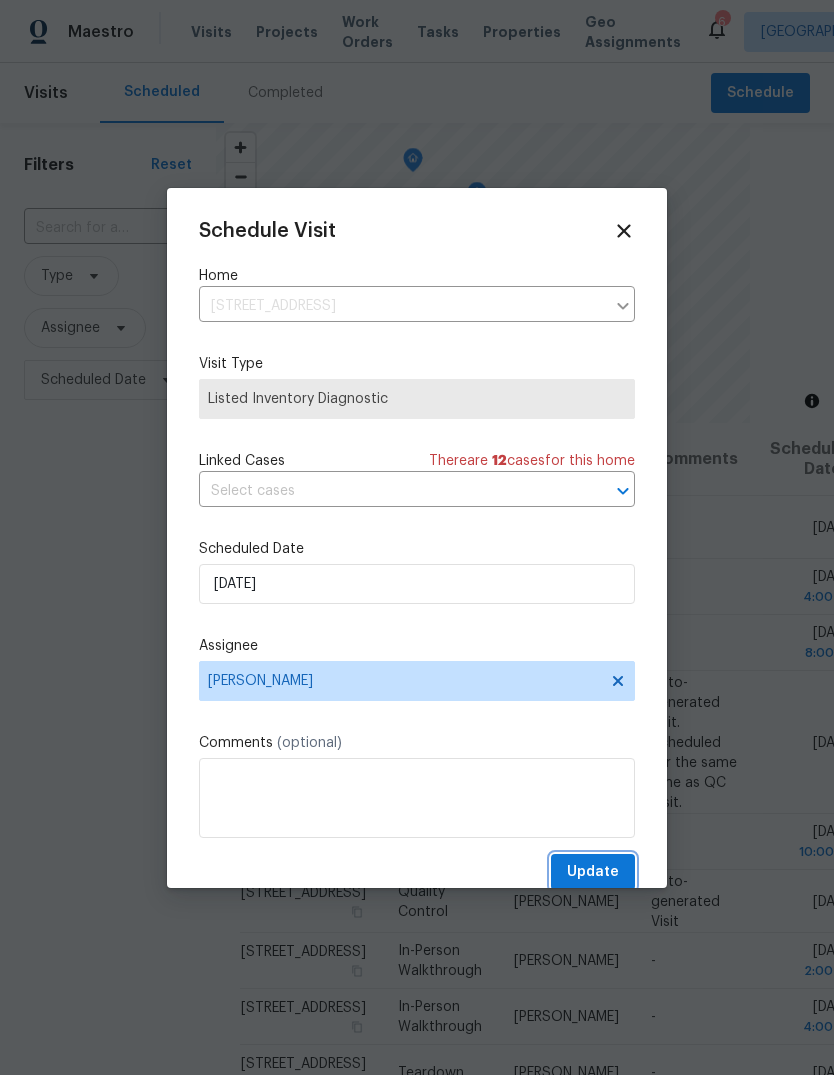 click on "Update" at bounding box center (593, 872) 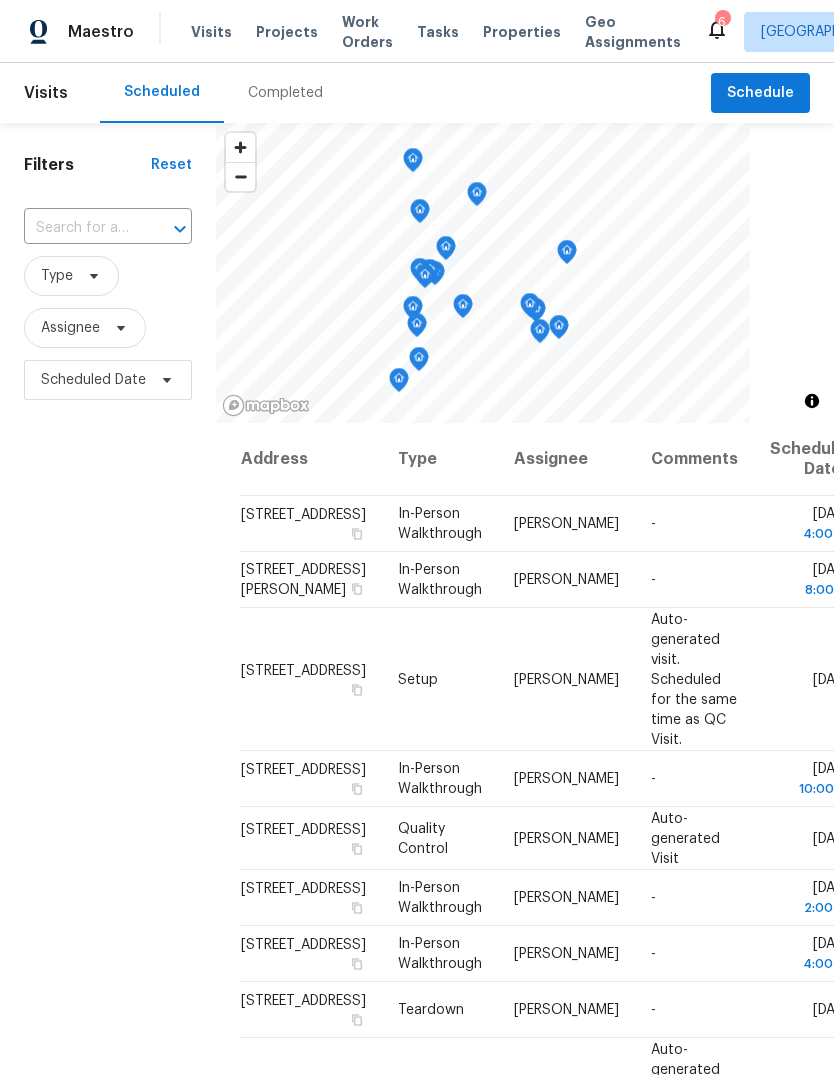 scroll, scrollTop: 0, scrollLeft: 0, axis: both 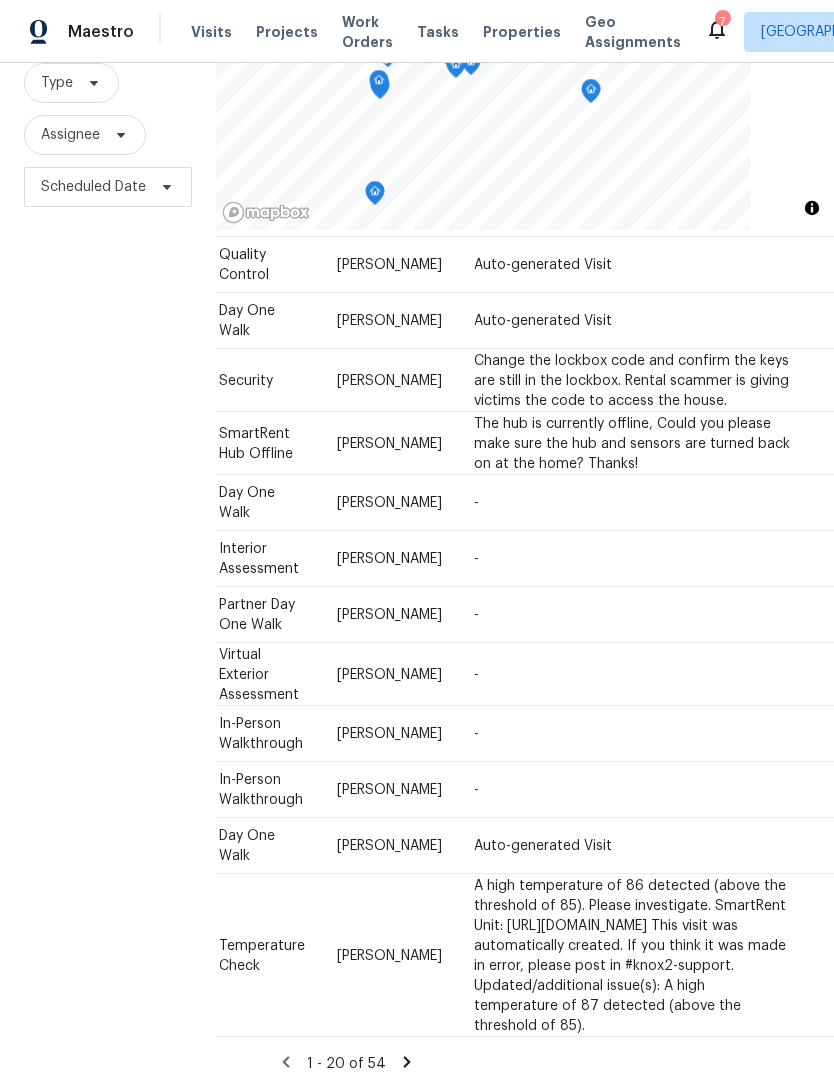 click 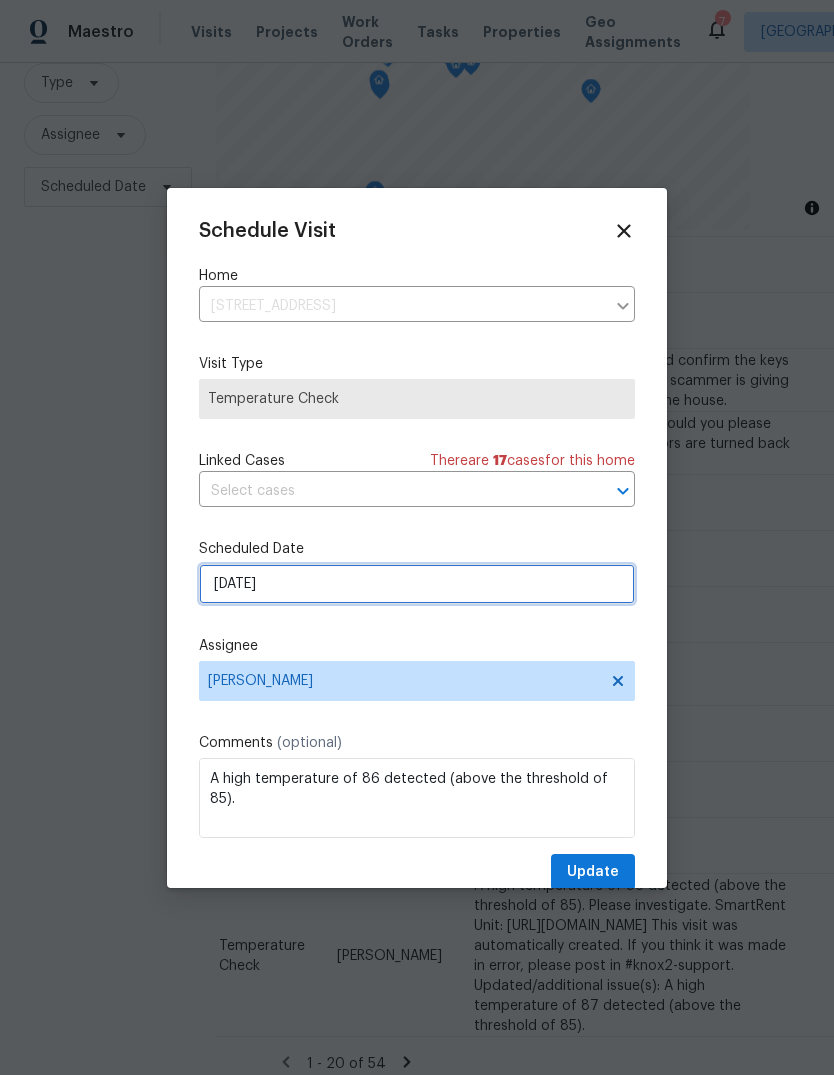 click on "7/10/2025" at bounding box center [417, 584] 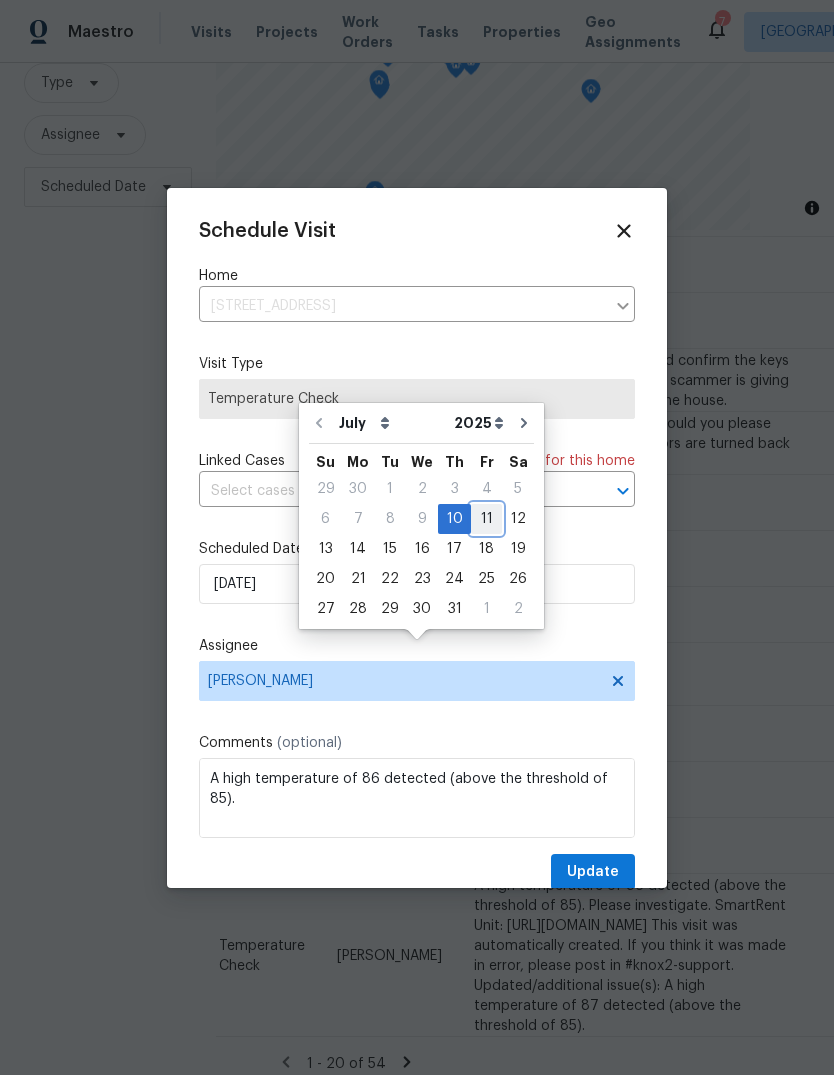 click on "11" at bounding box center [486, 519] 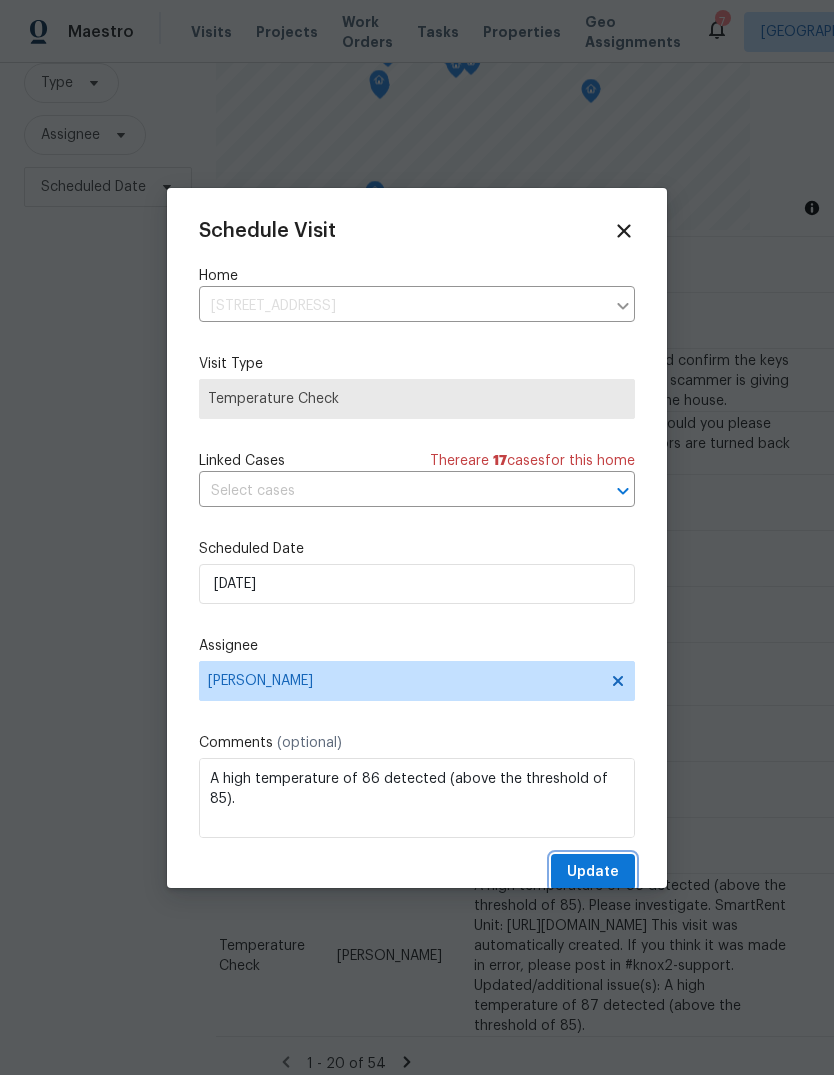 click on "Update" at bounding box center (593, 872) 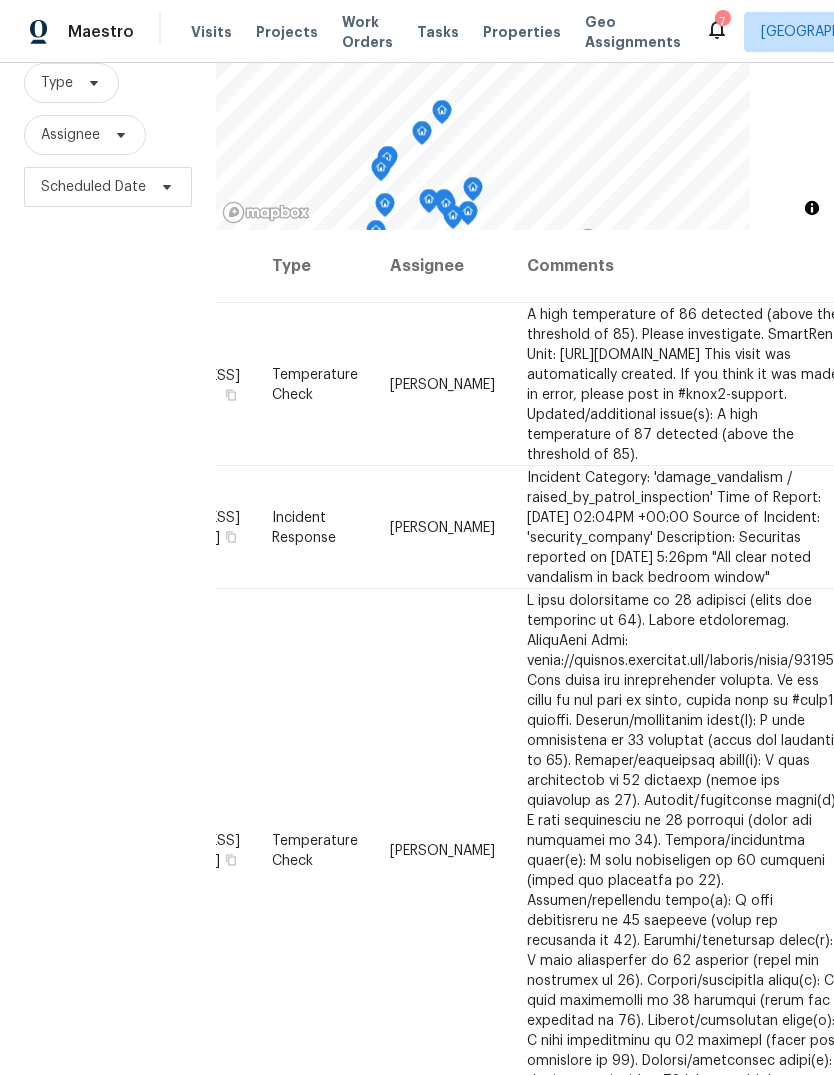 scroll, scrollTop: 0, scrollLeft: 123, axis: horizontal 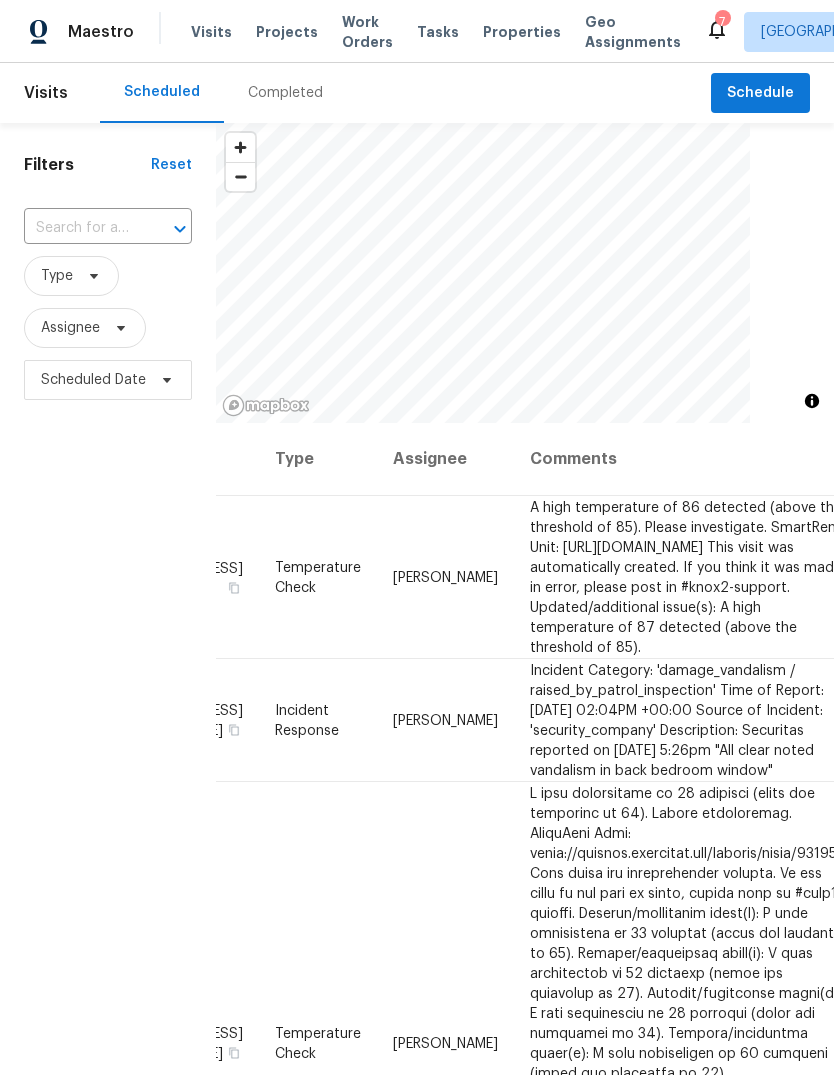 click on "Properties" at bounding box center (522, 32) 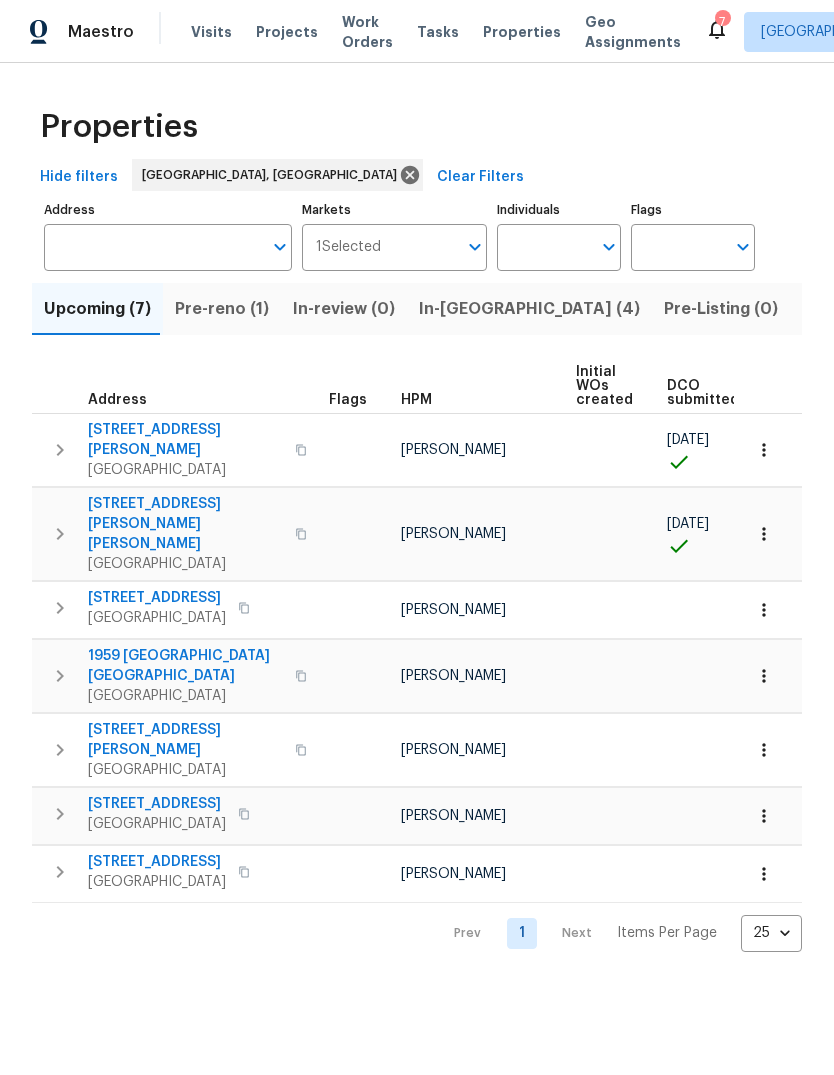 click on "In-reno (4)" at bounding box center (529, 309) 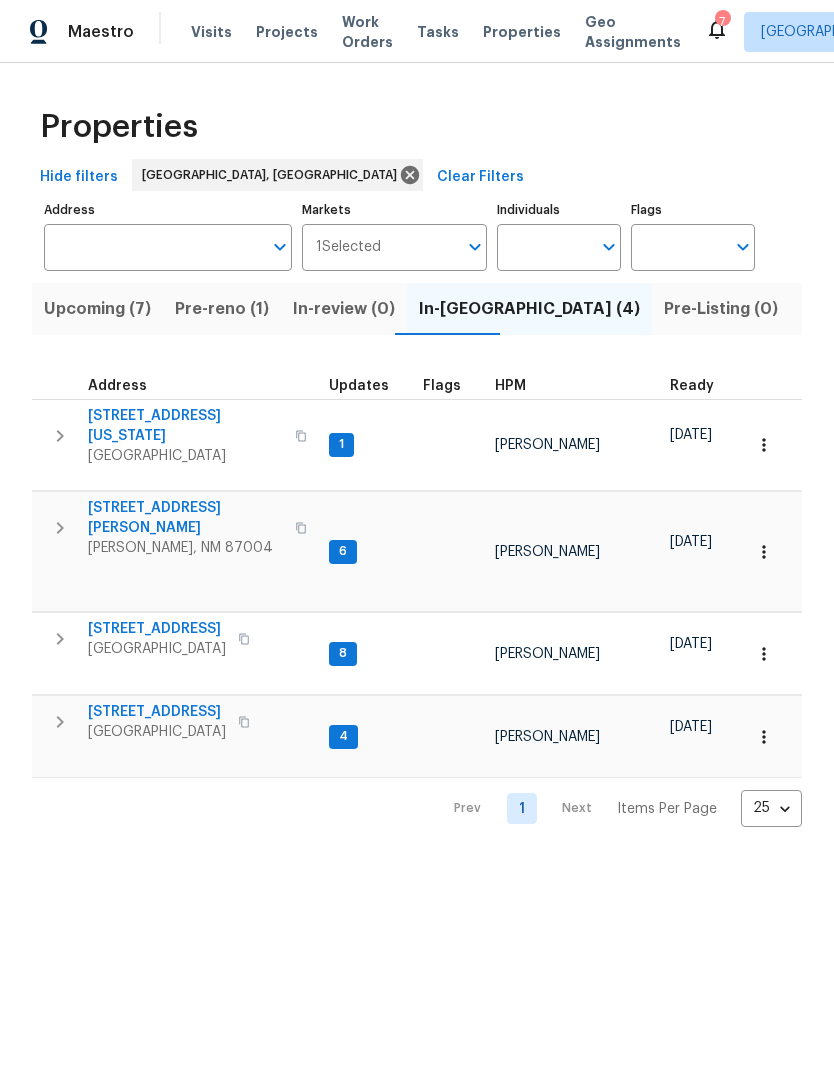 click on "513 Florida St SE" at bounding box center [185, 426] 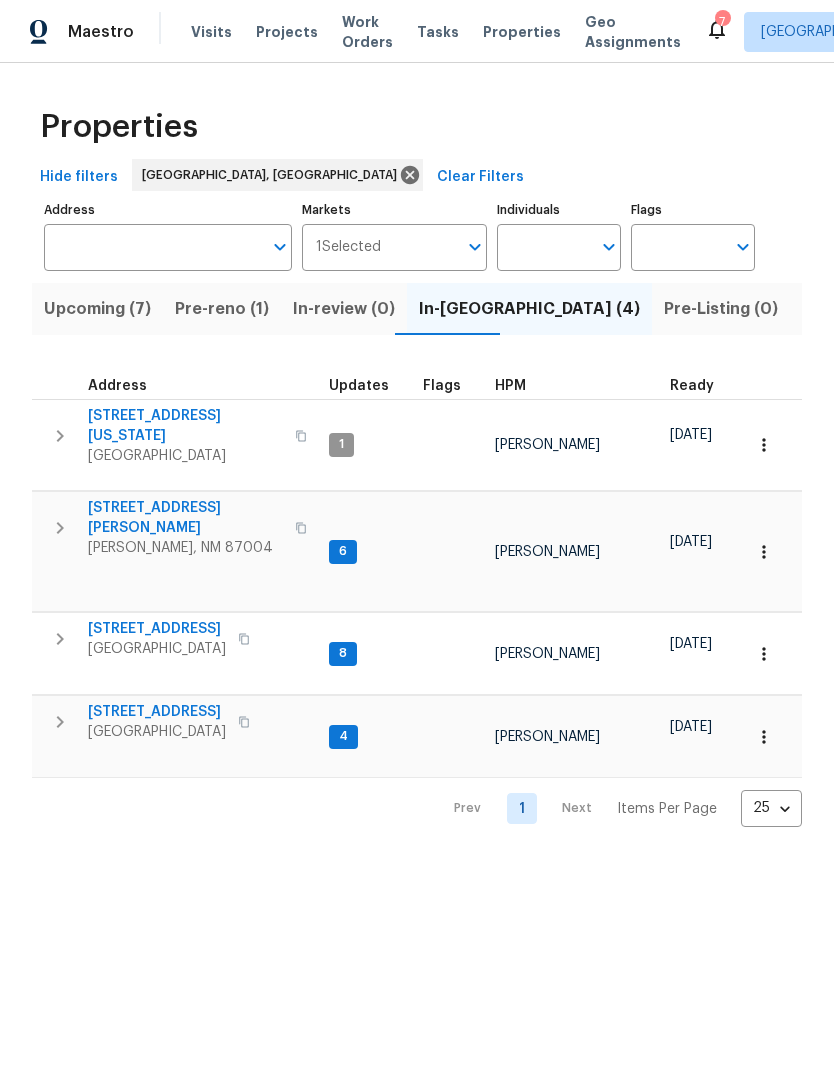 click 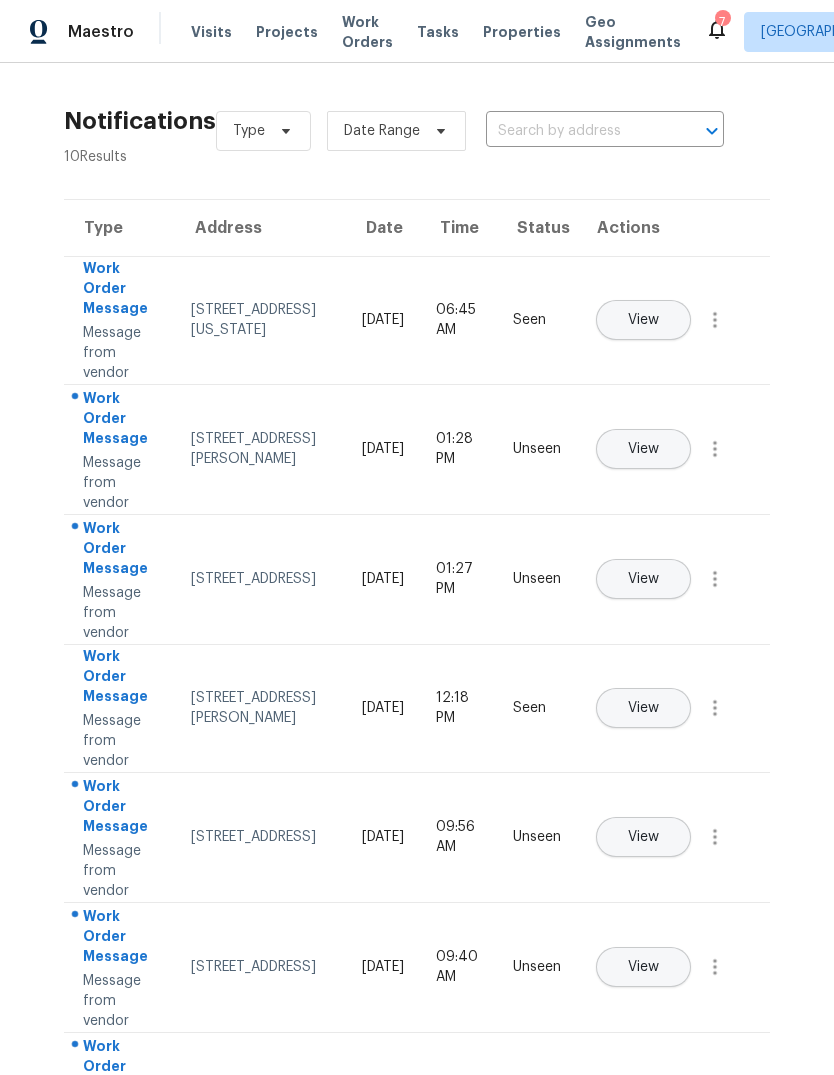 click on "View" at bounding box center (643, 449) 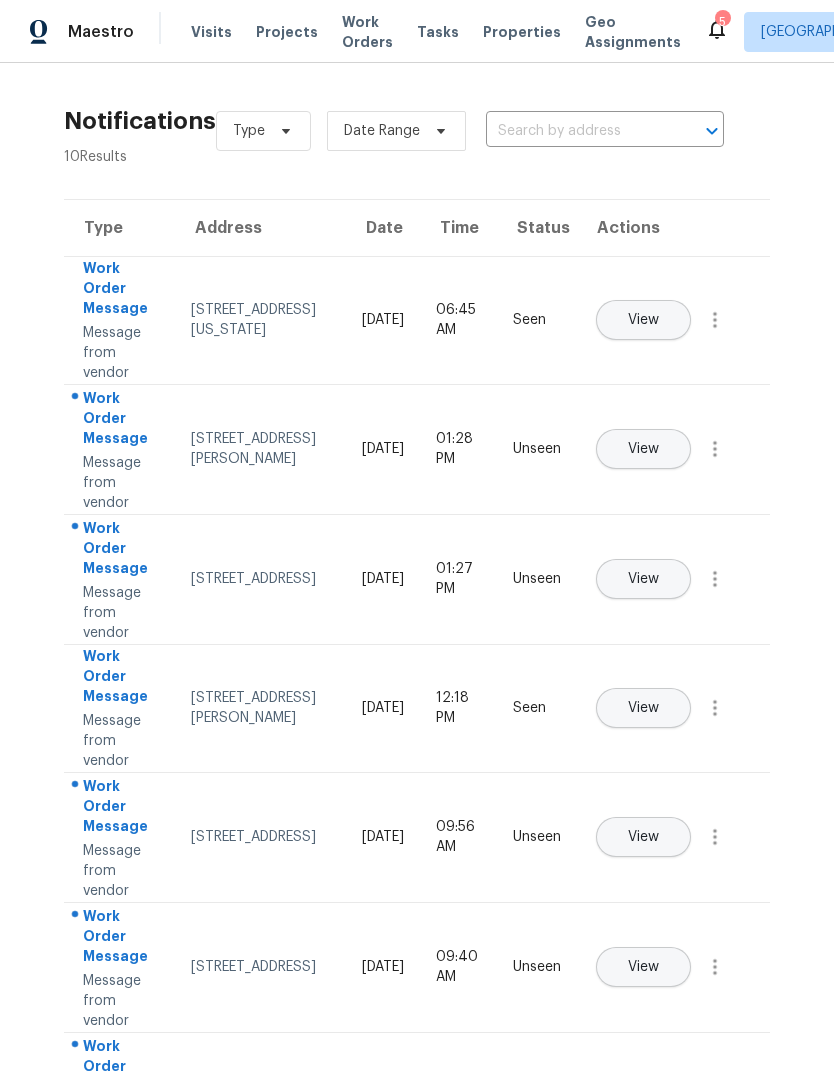 click on "View" at bounding box center (643, 579) 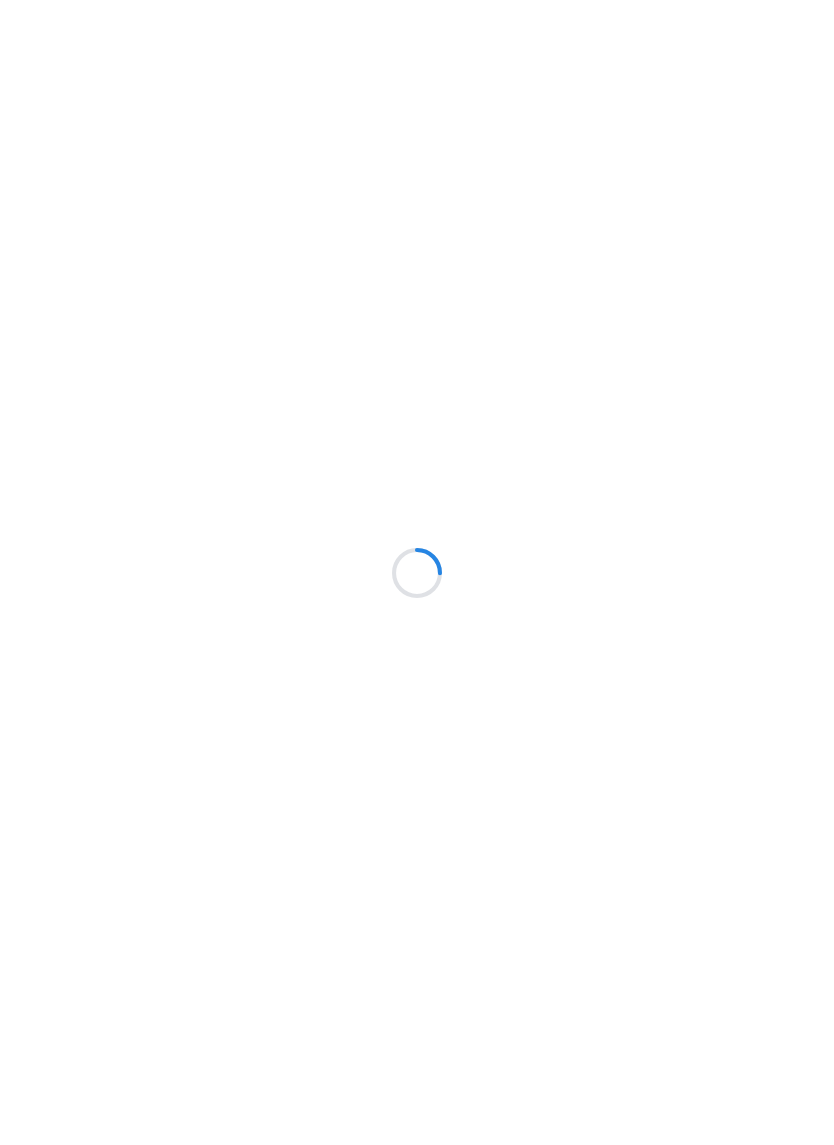 scroll, scrollTop: 0, scrollLeft: 0, axis: both 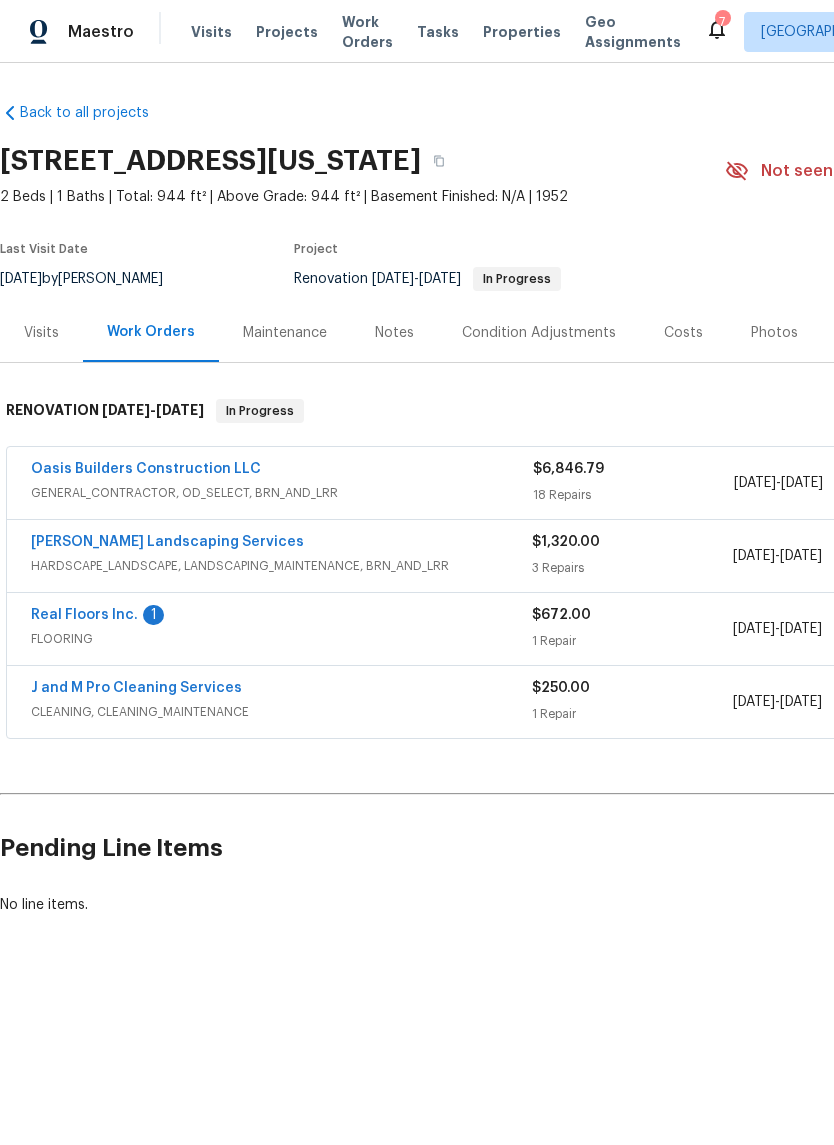 click on "Real Floors Inc." at bounding box center [84, 615] 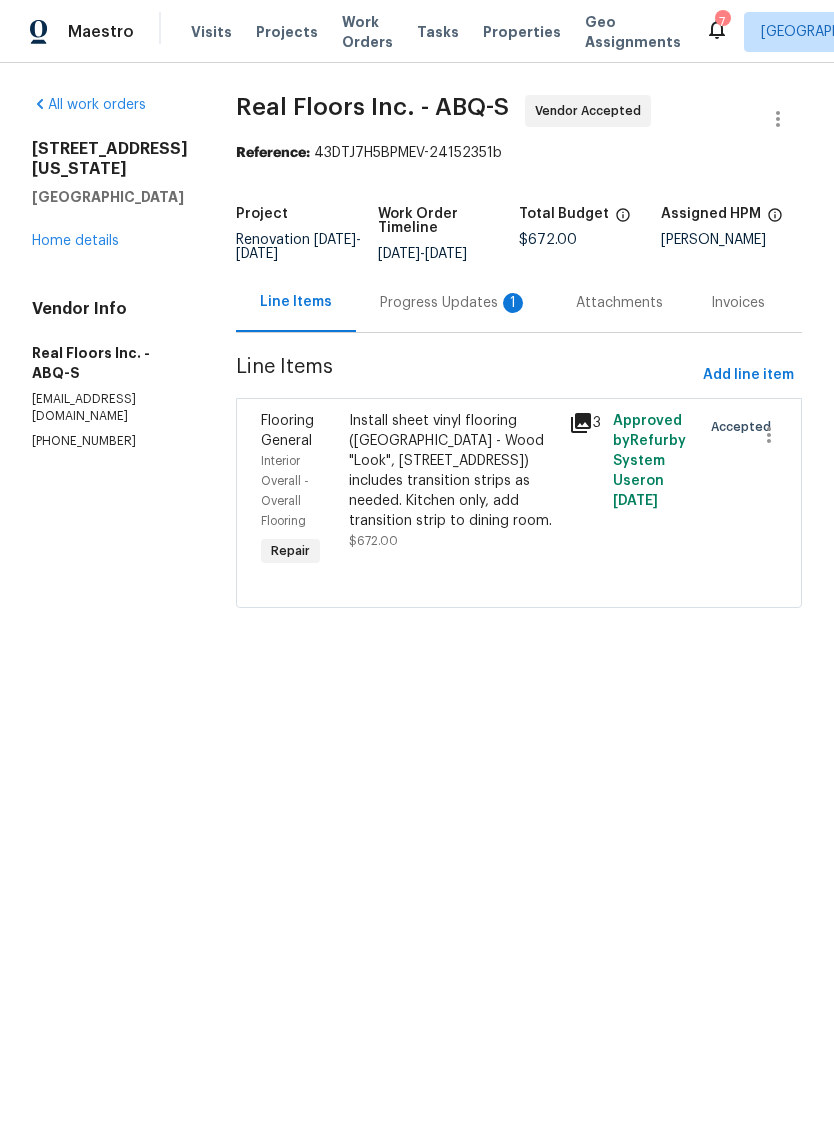 click on "Progress Updates 1" at bounding box center (454, 302) 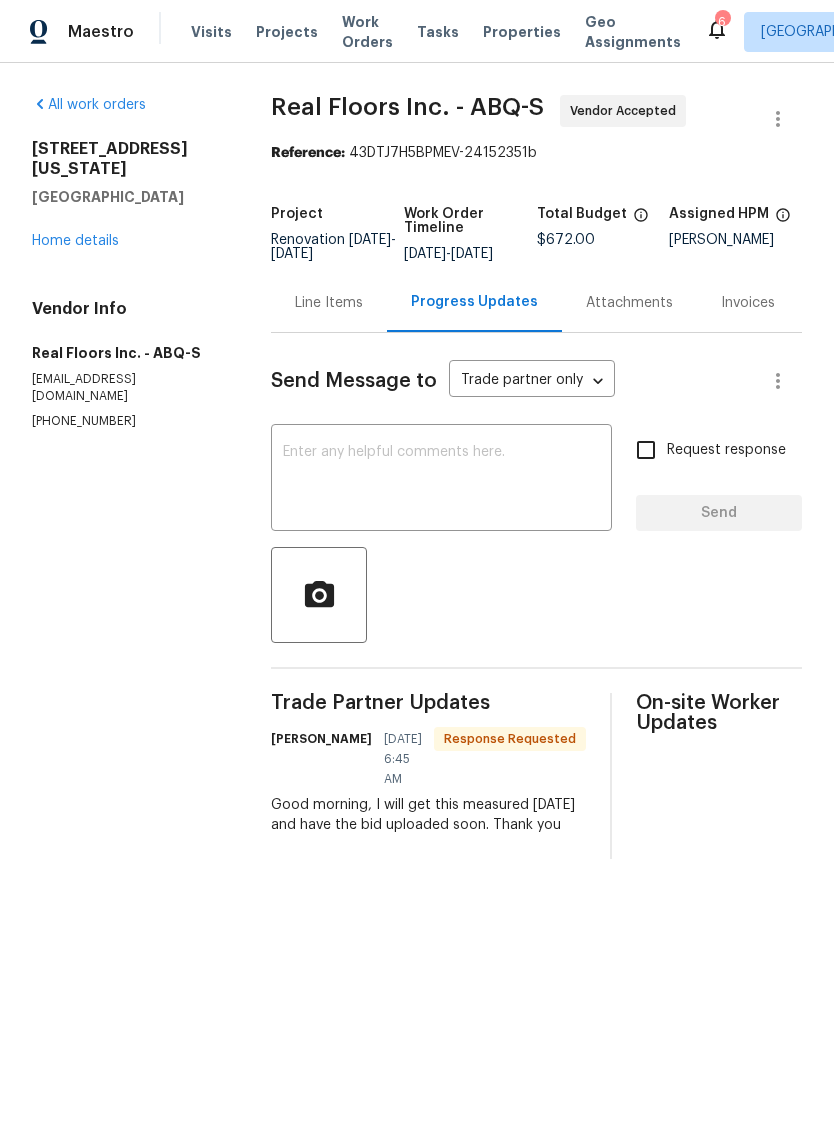 click at bounding box center (441, 480) 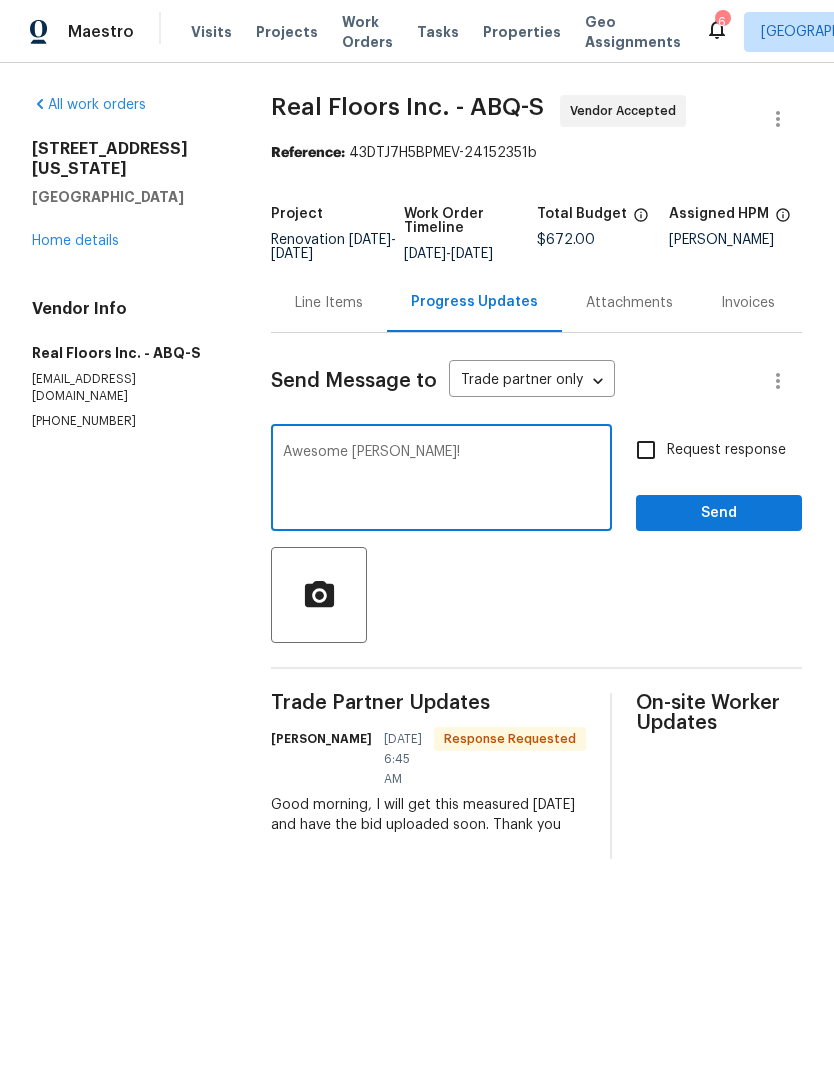 type on "Awesome Isabella!" 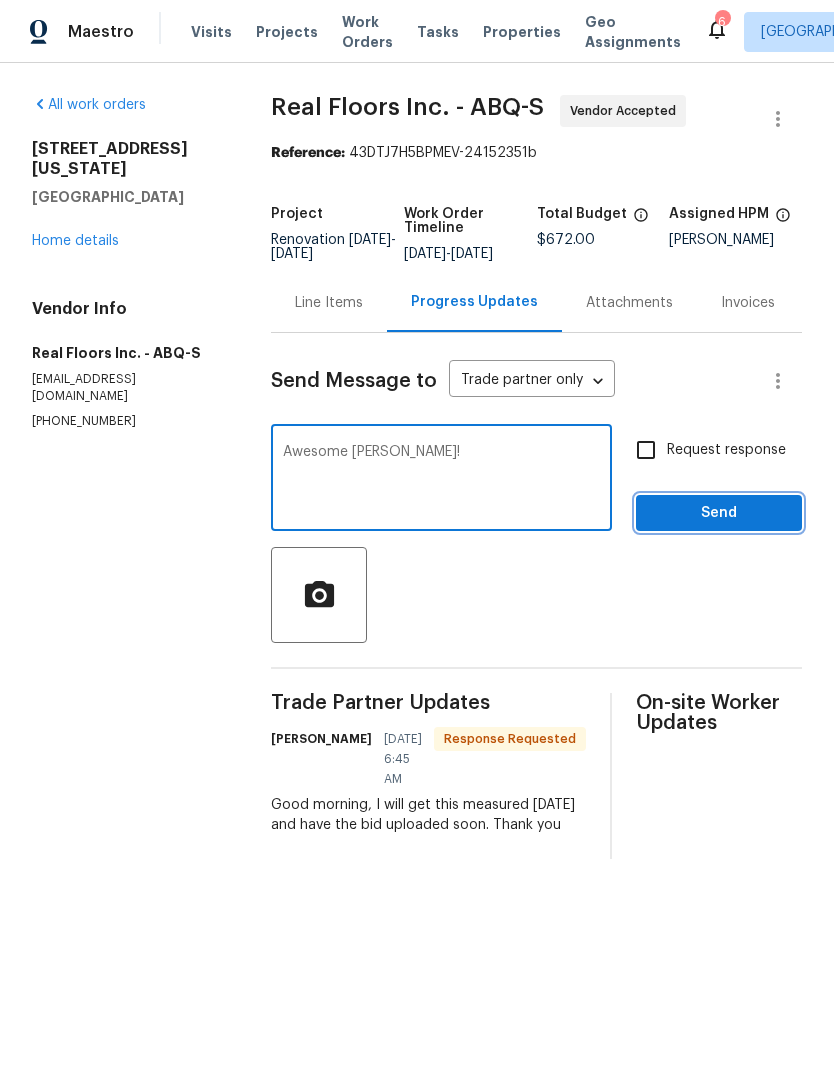 click on "Send" at bounding box center (719, 513) 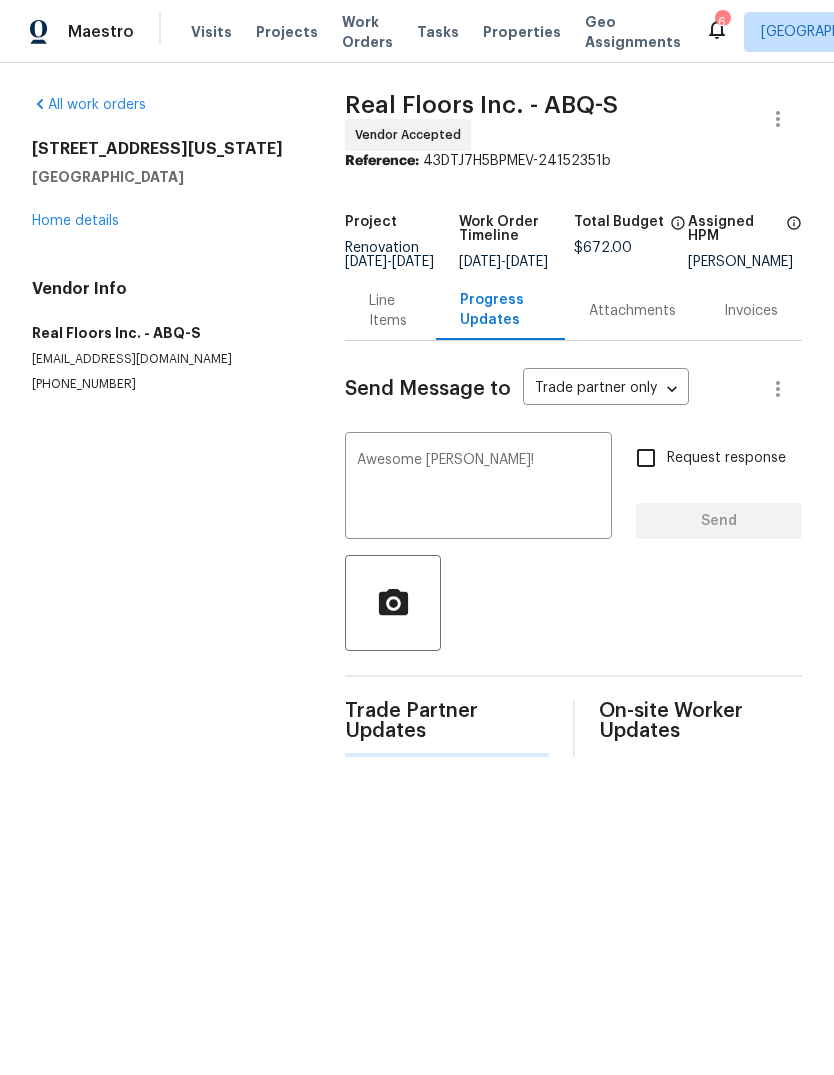 type 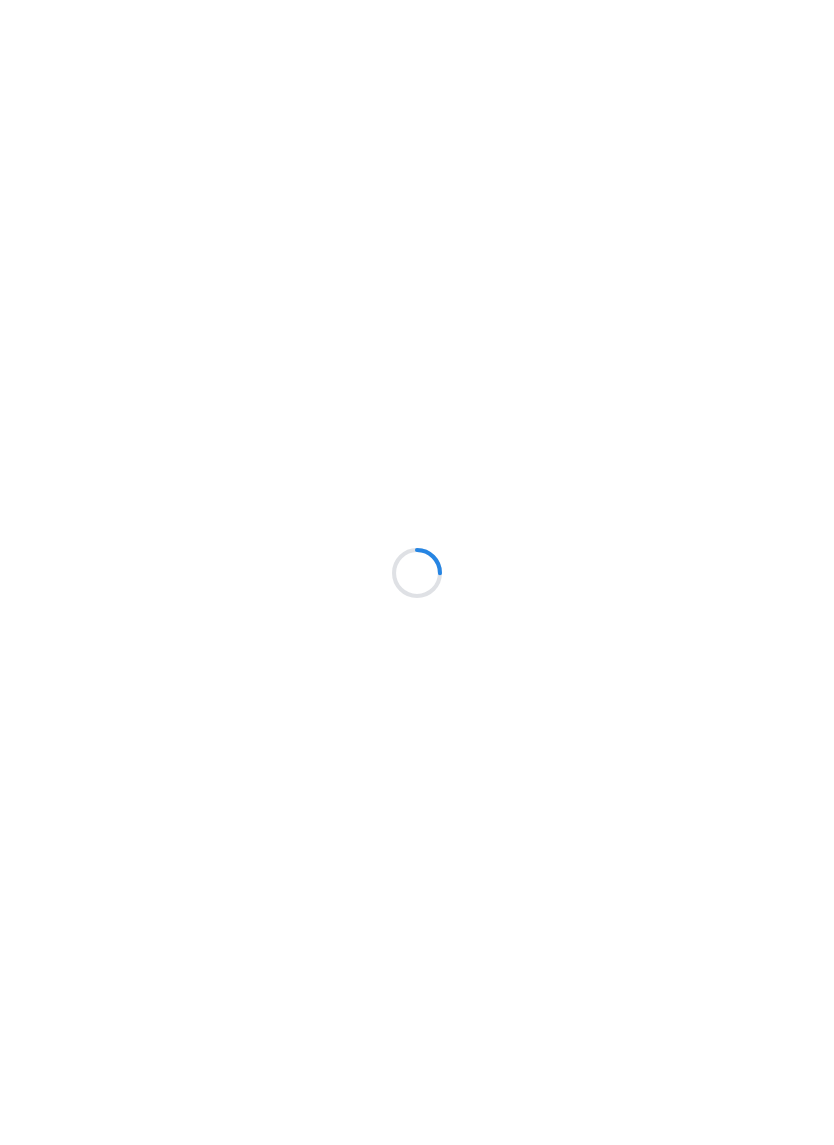 scroll, scrollTop: 0, scrollLeft: 0, axis: both 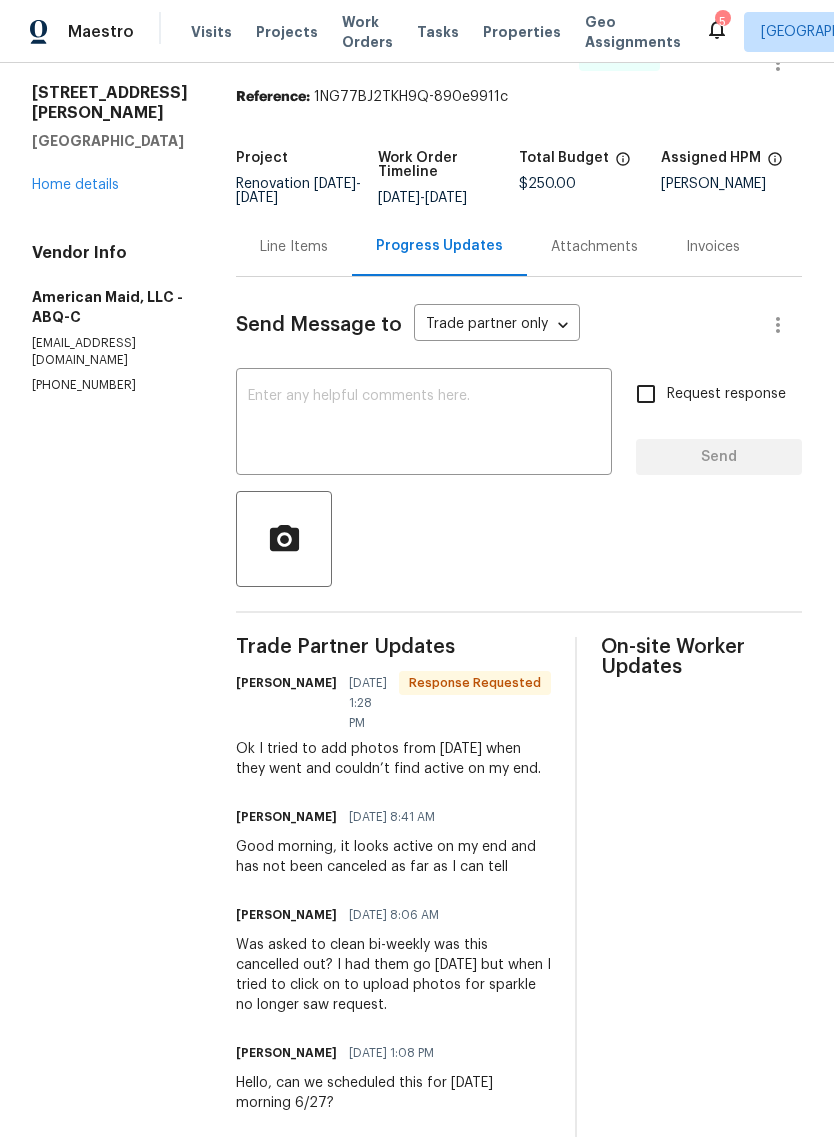 click at bounding box center (424, 424) 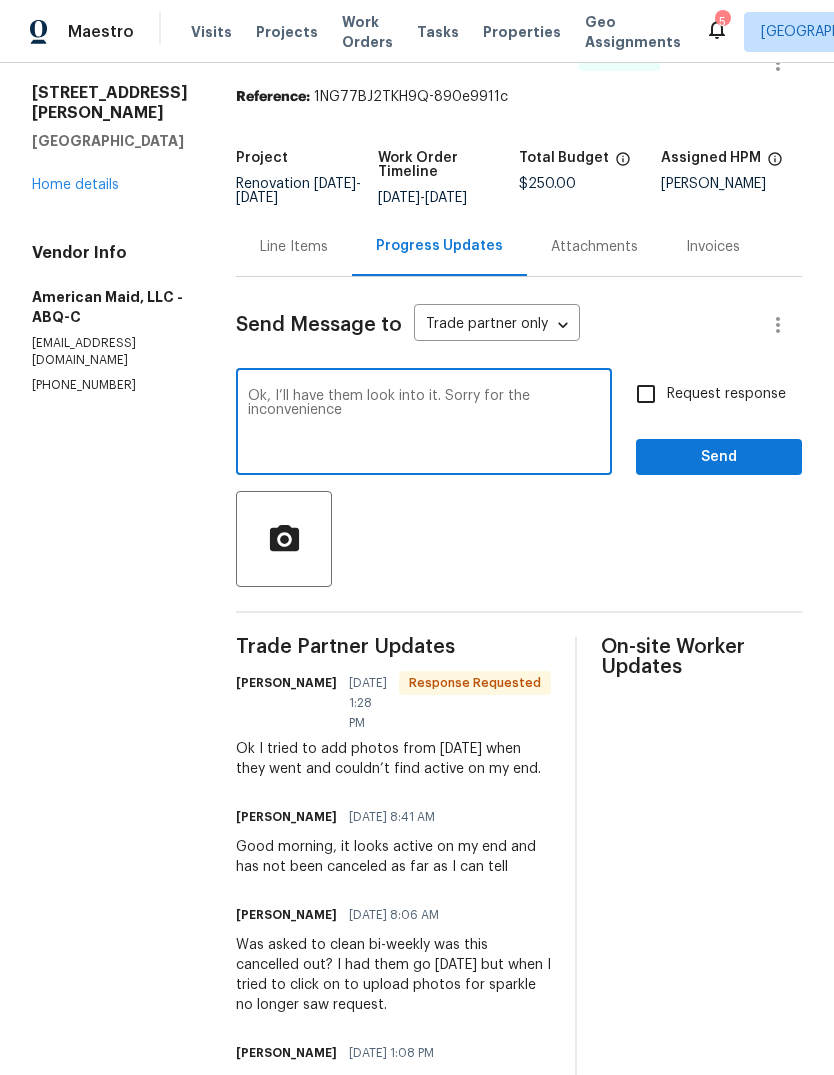 type on "Ok, I’ll have them look into it. Sorry for the inconvenience" 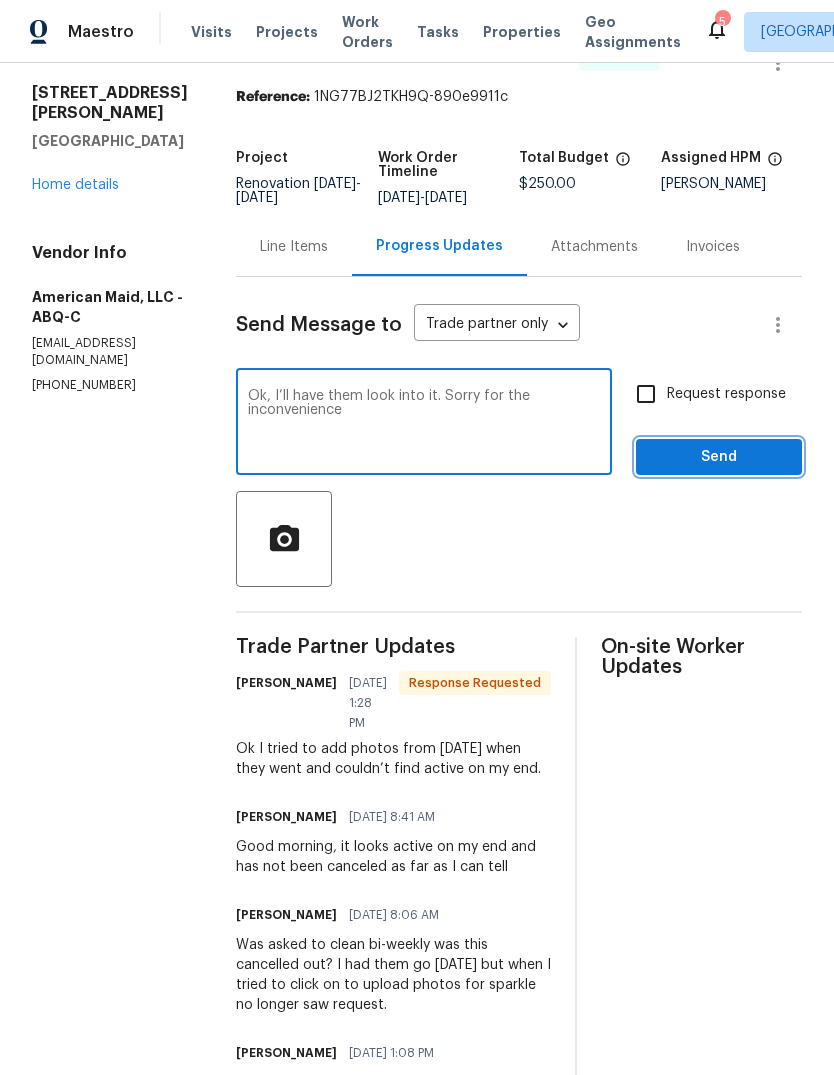 click on "Send" at bounding box center (719, 457) 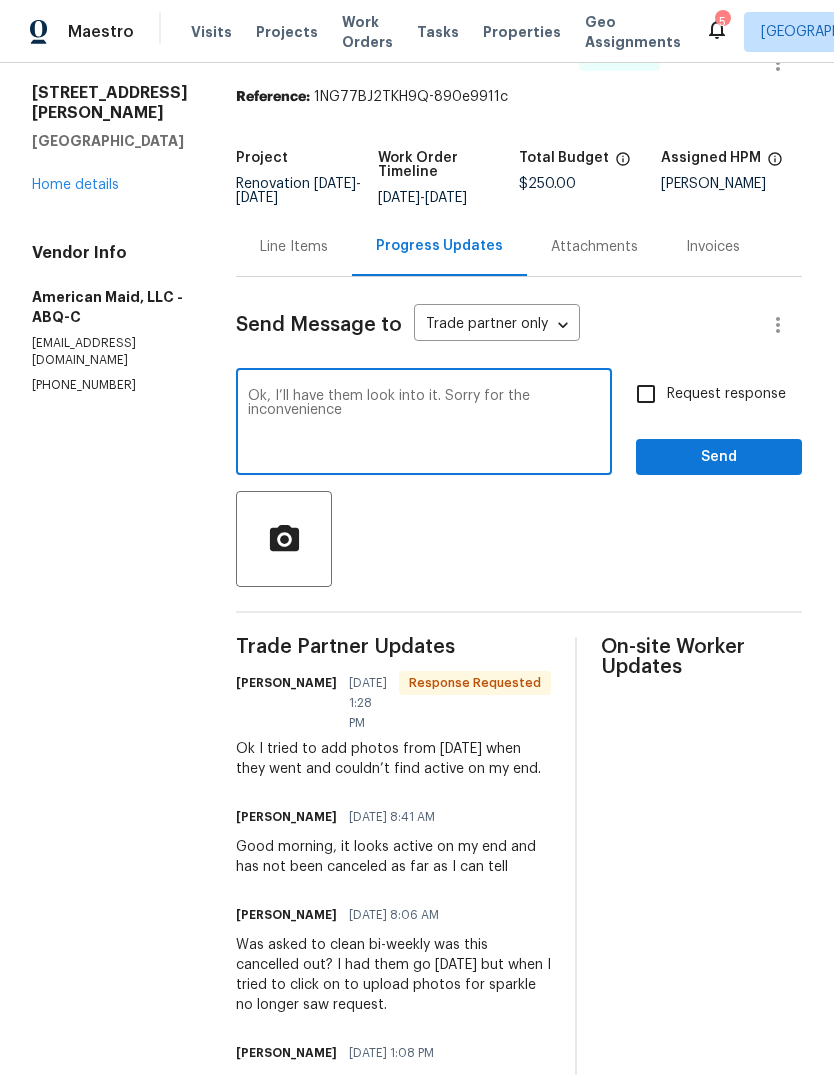 scroll, scrollTop: 0, scrollLeft: 0, axis: both 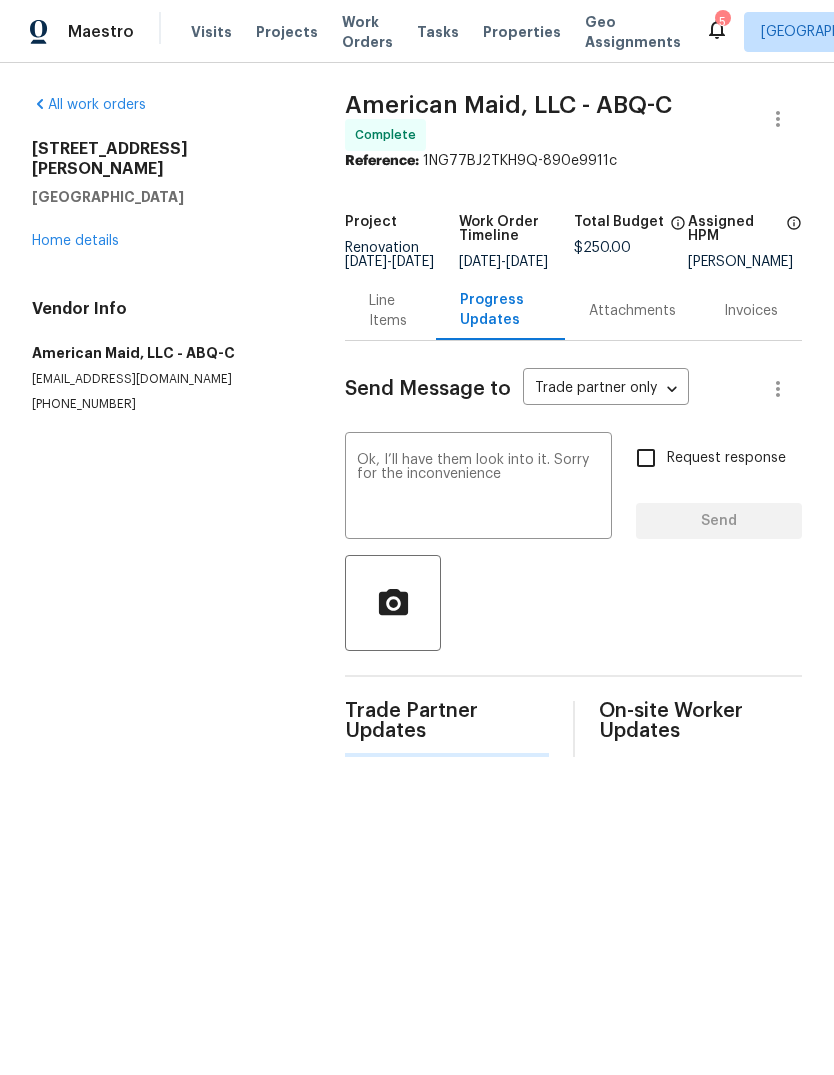 type 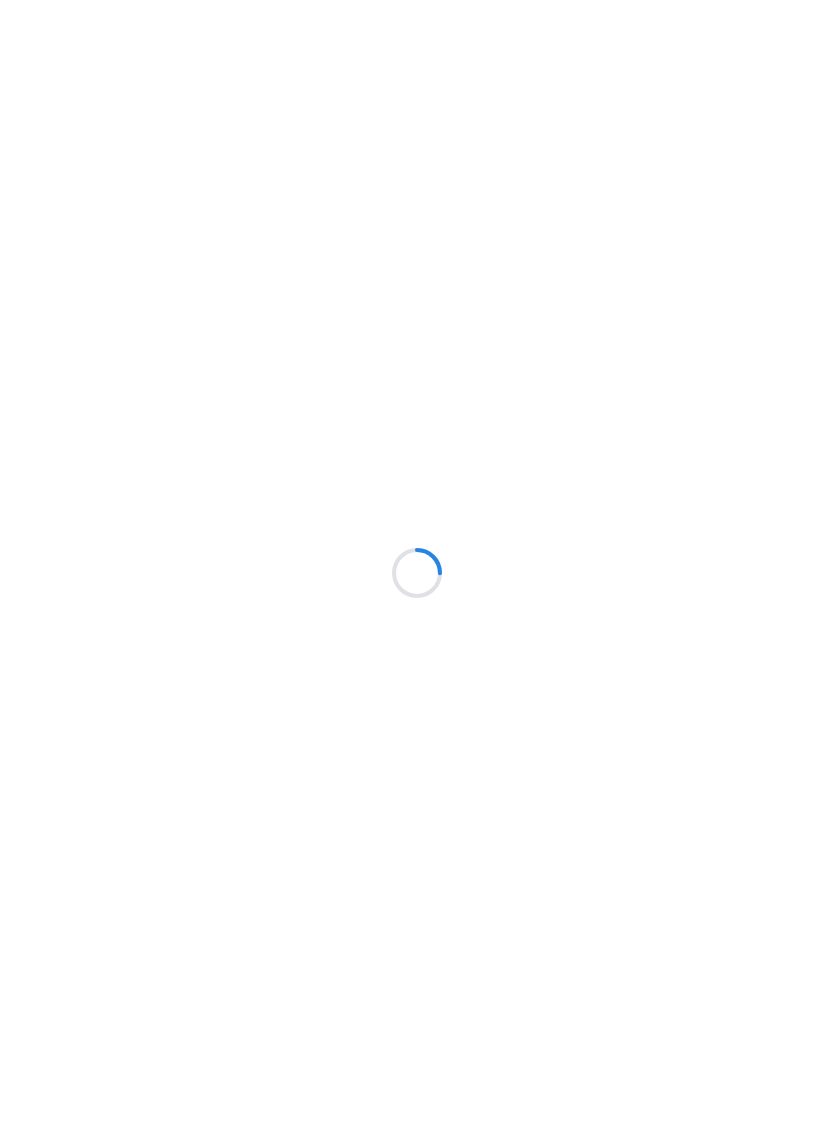 scroll, scrollTop: 0, scrollLeft: 0, axis: both 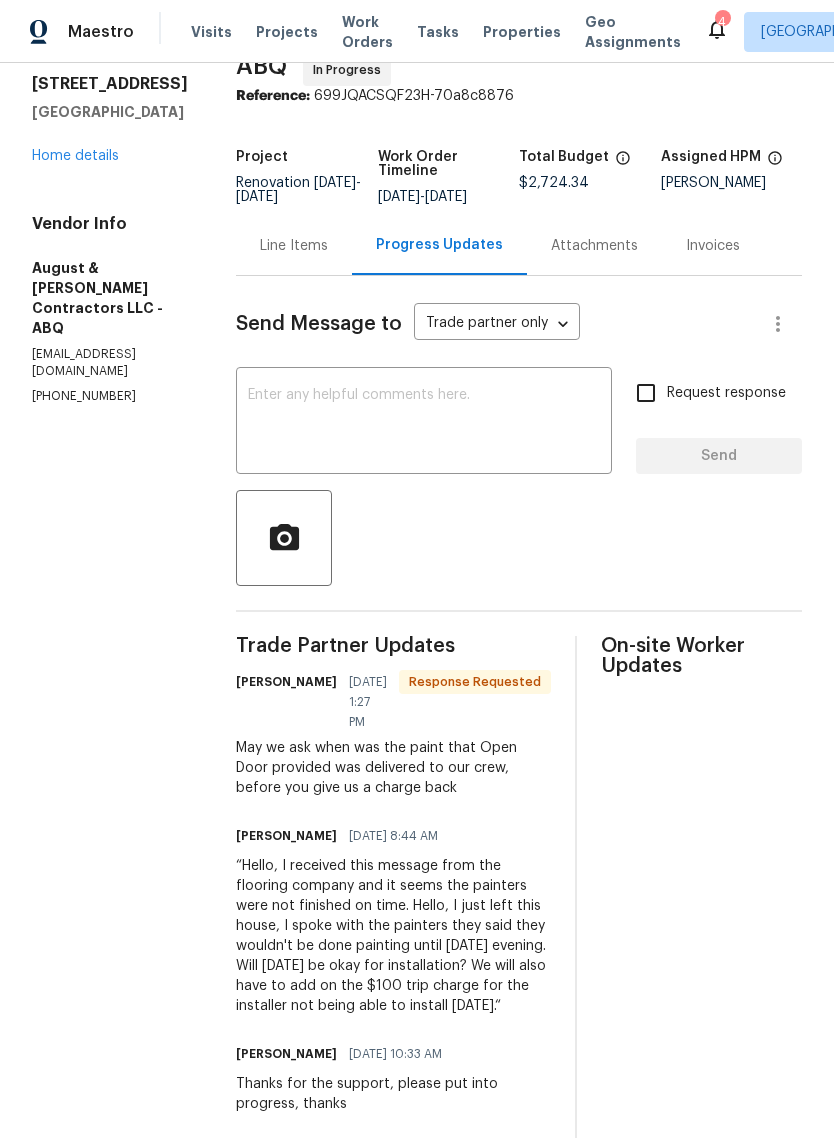 click at bounding box center [424, 423] 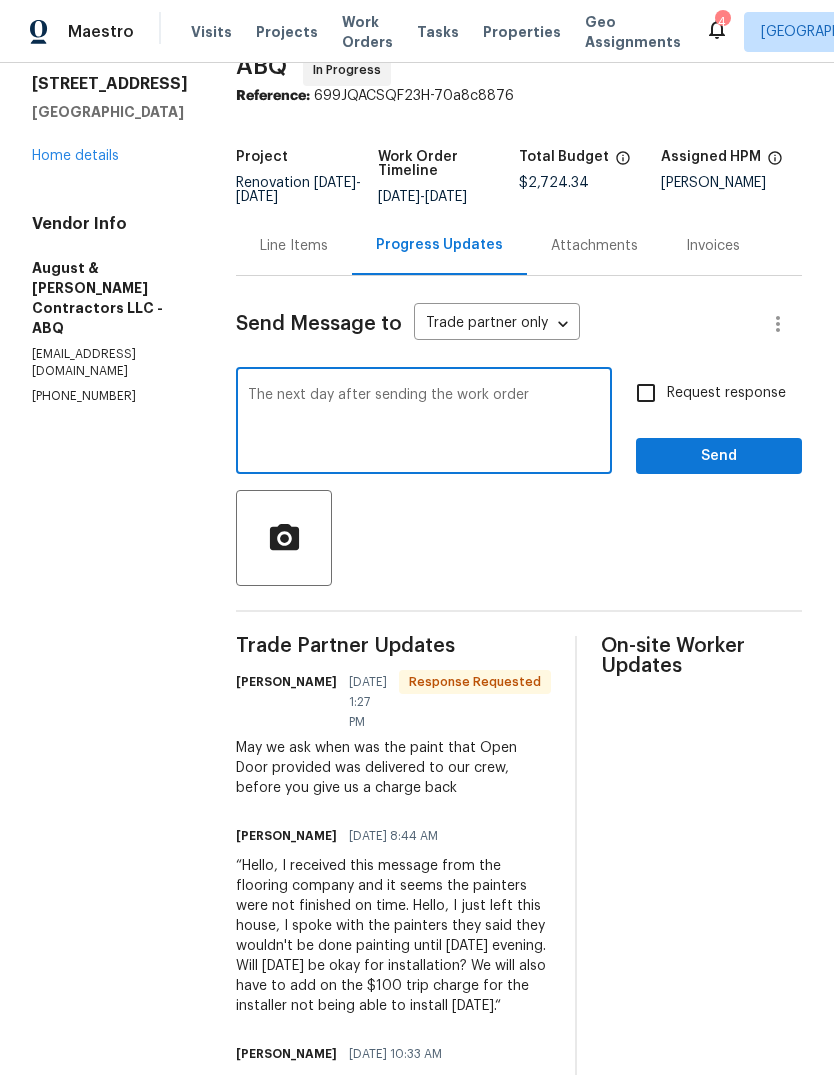 type on "The next day after sending the work order" 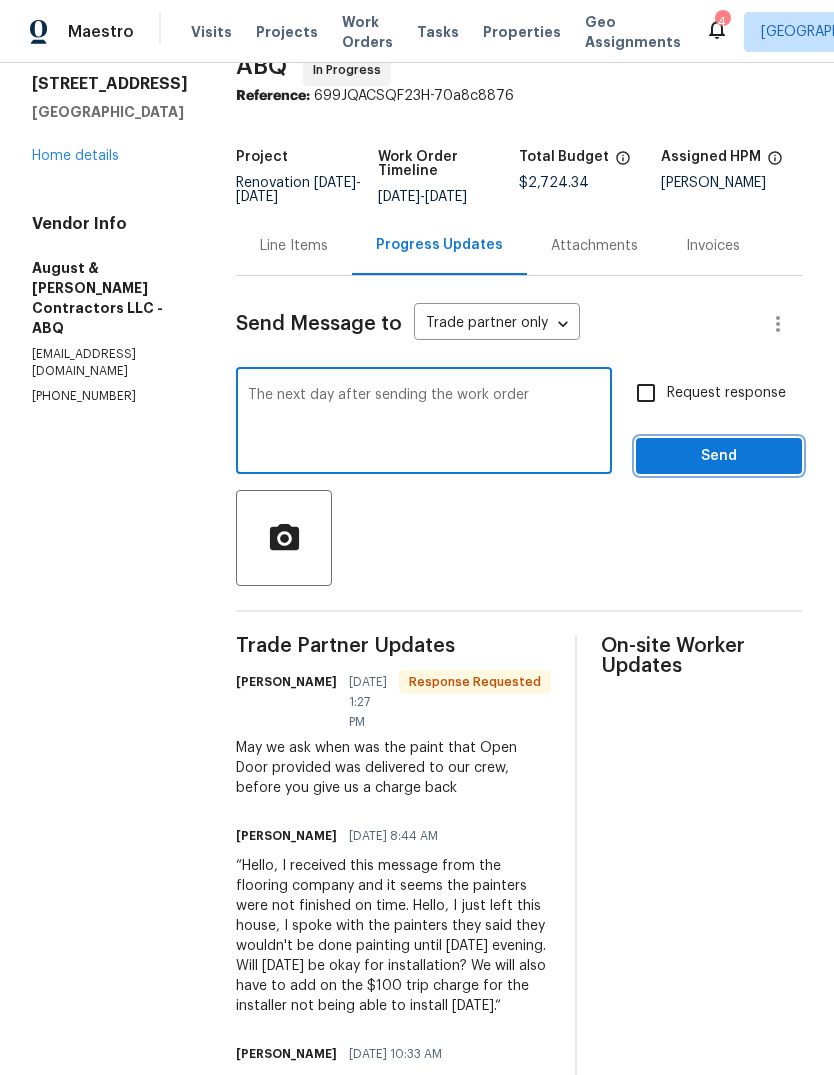 click on "Send" at bounding box center (719, 456) 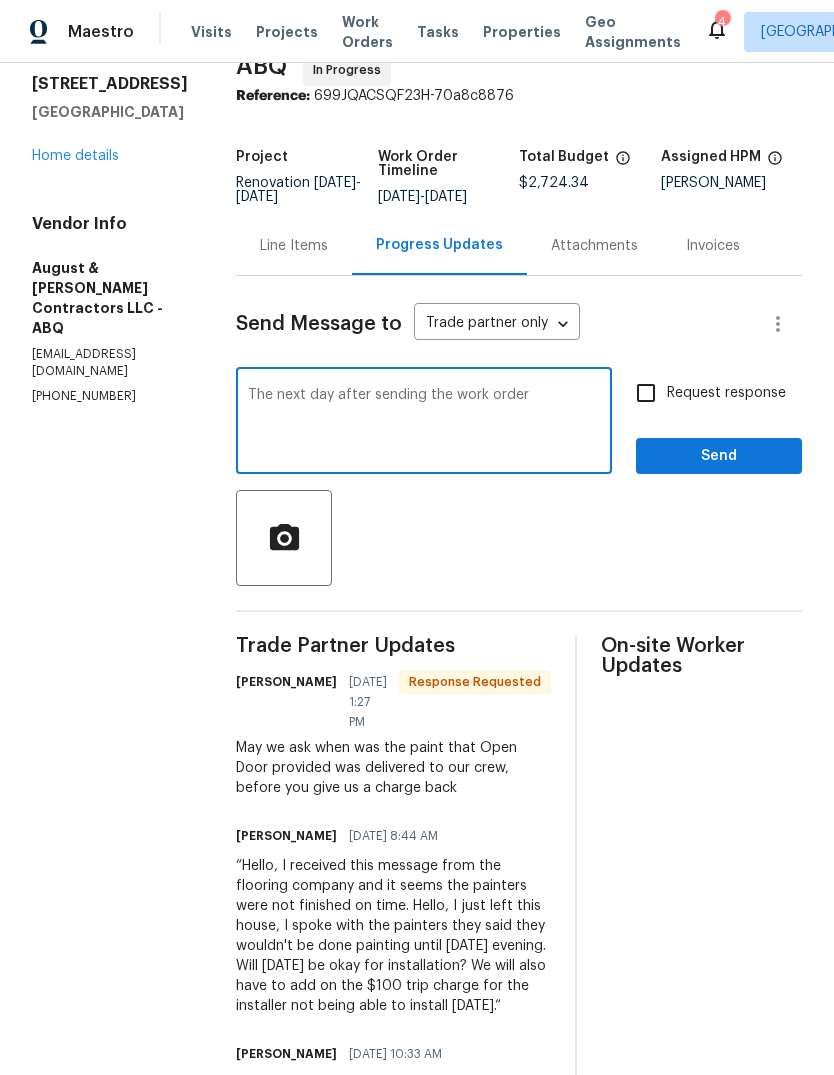 scroll, scrollTop: 0, scrollLeft: 0, axis: both 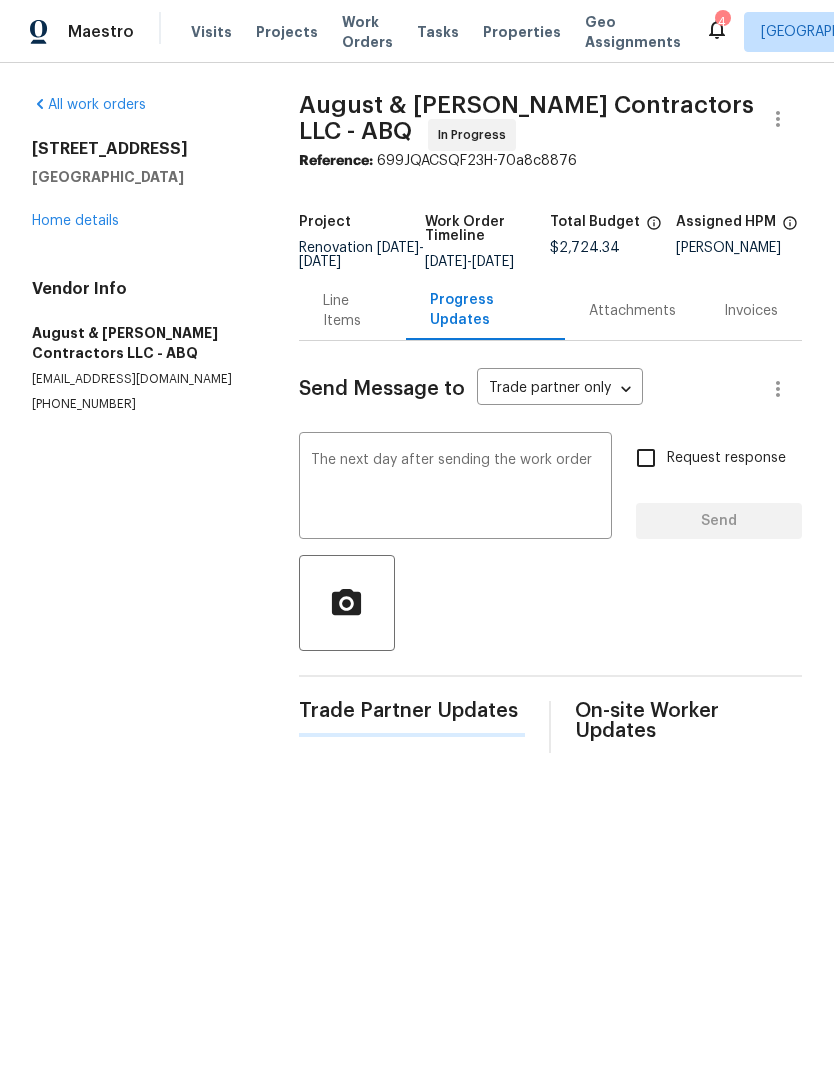 type 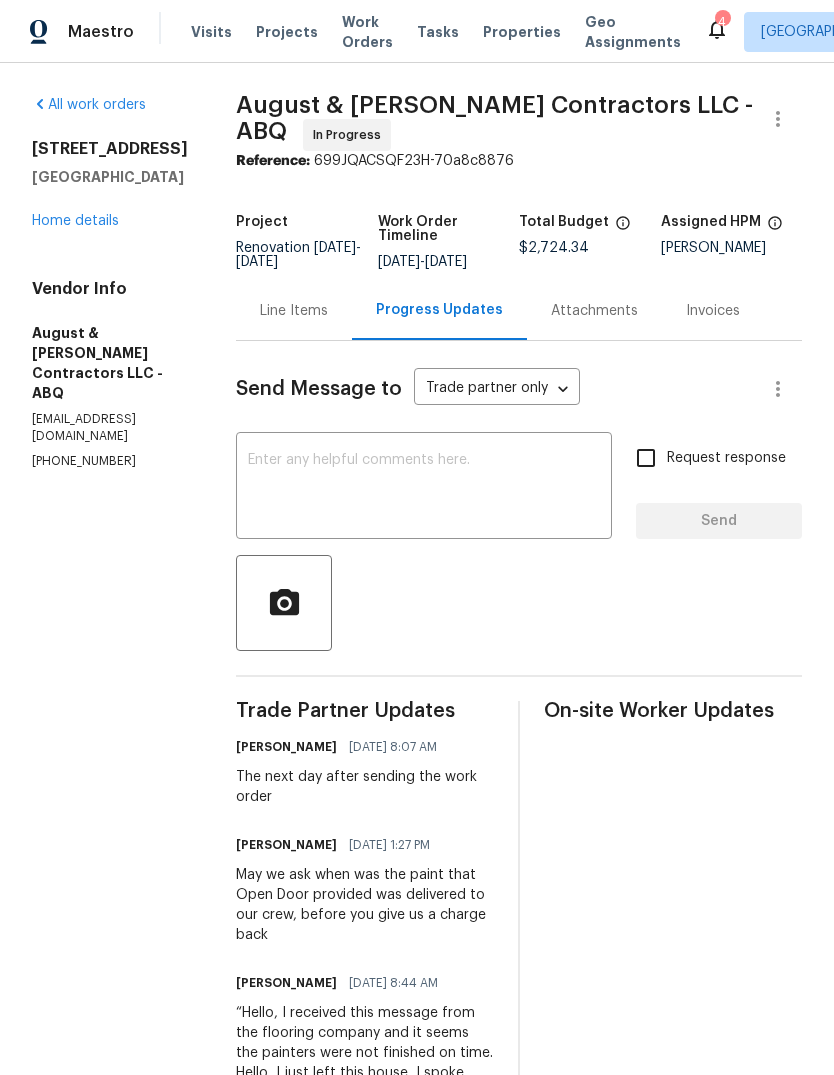 click 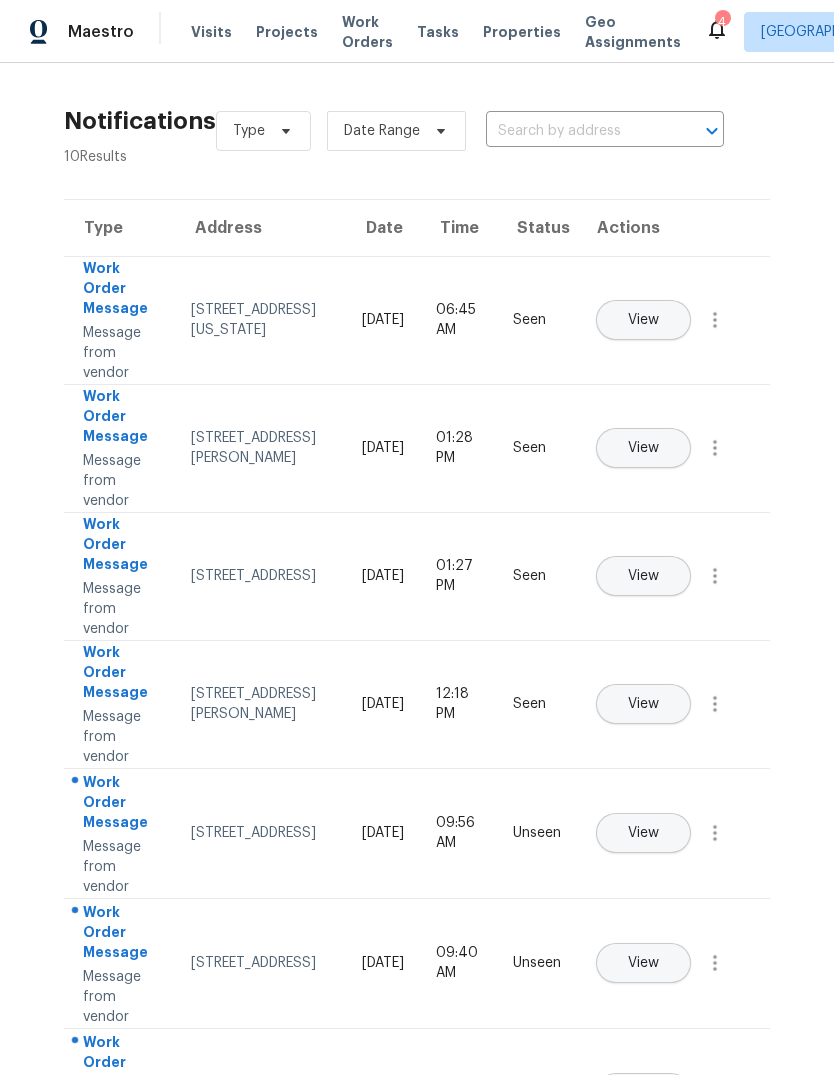 click on "View" at bounding box center [643, 833] 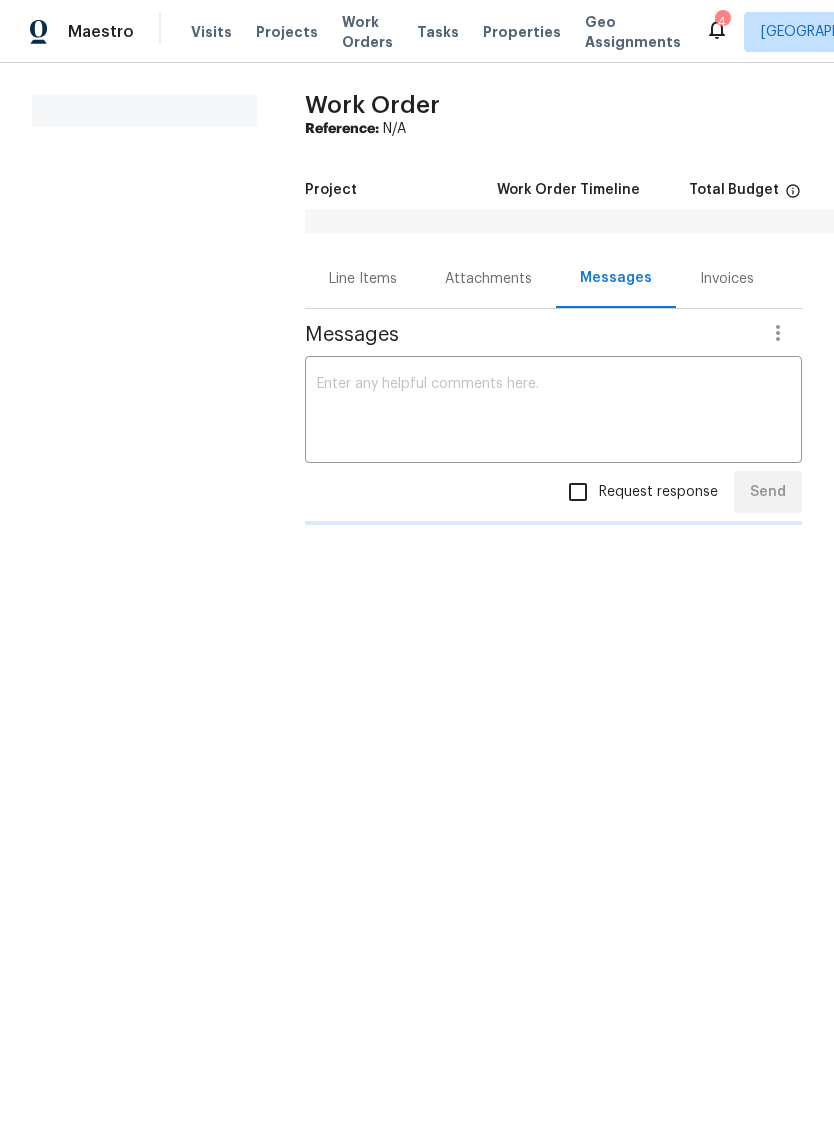 scroll, scrollTop: 0, scrollLeft: 0, axis: both 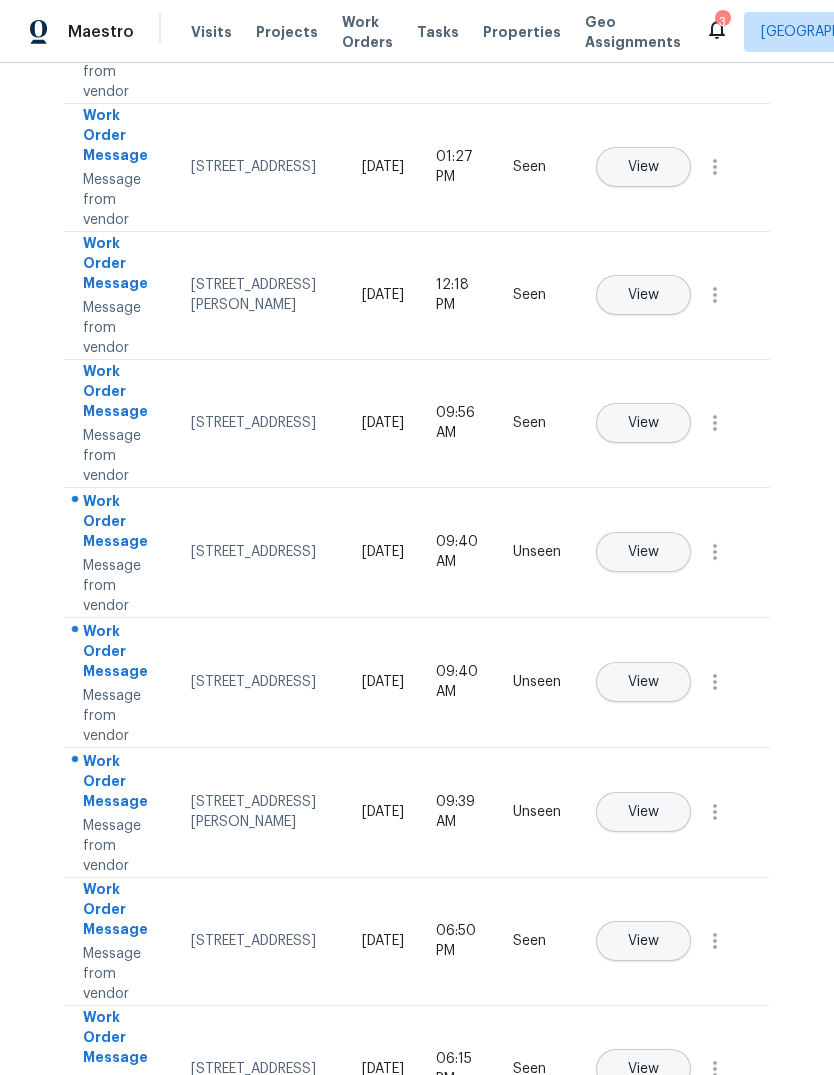click on "View" at bounding box center (643, 552) 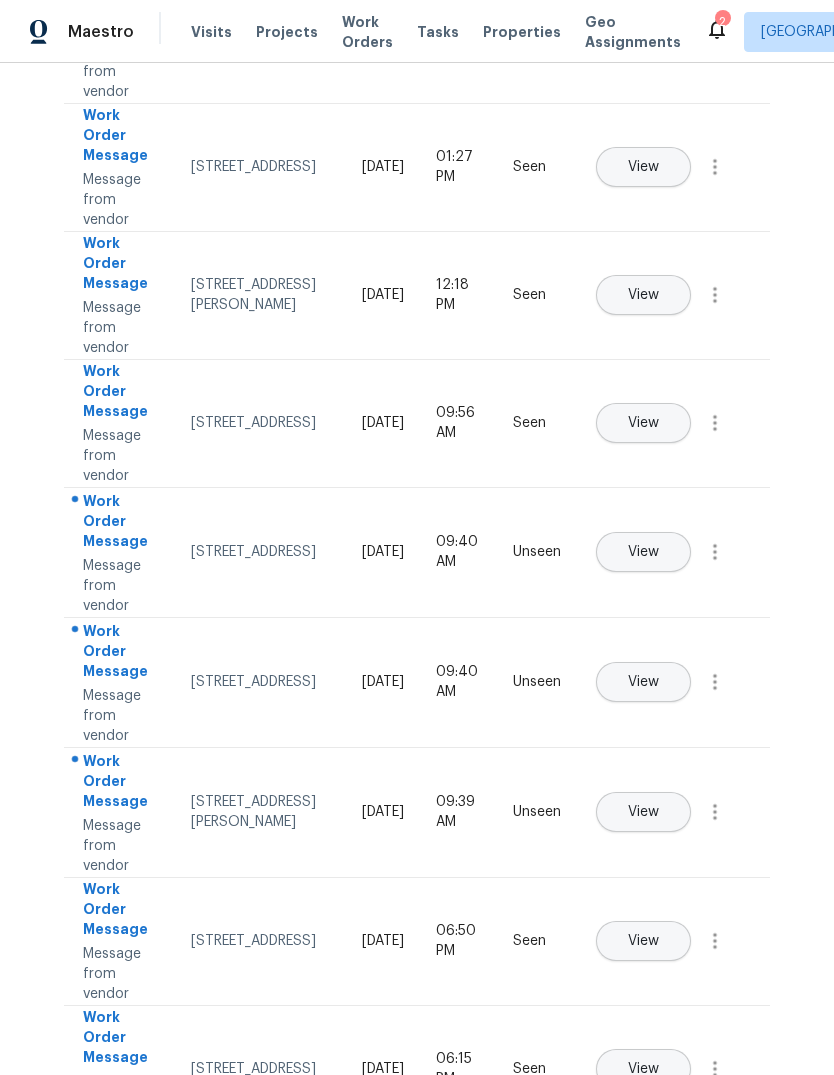 click on "View" at bounding box center (643, 682) 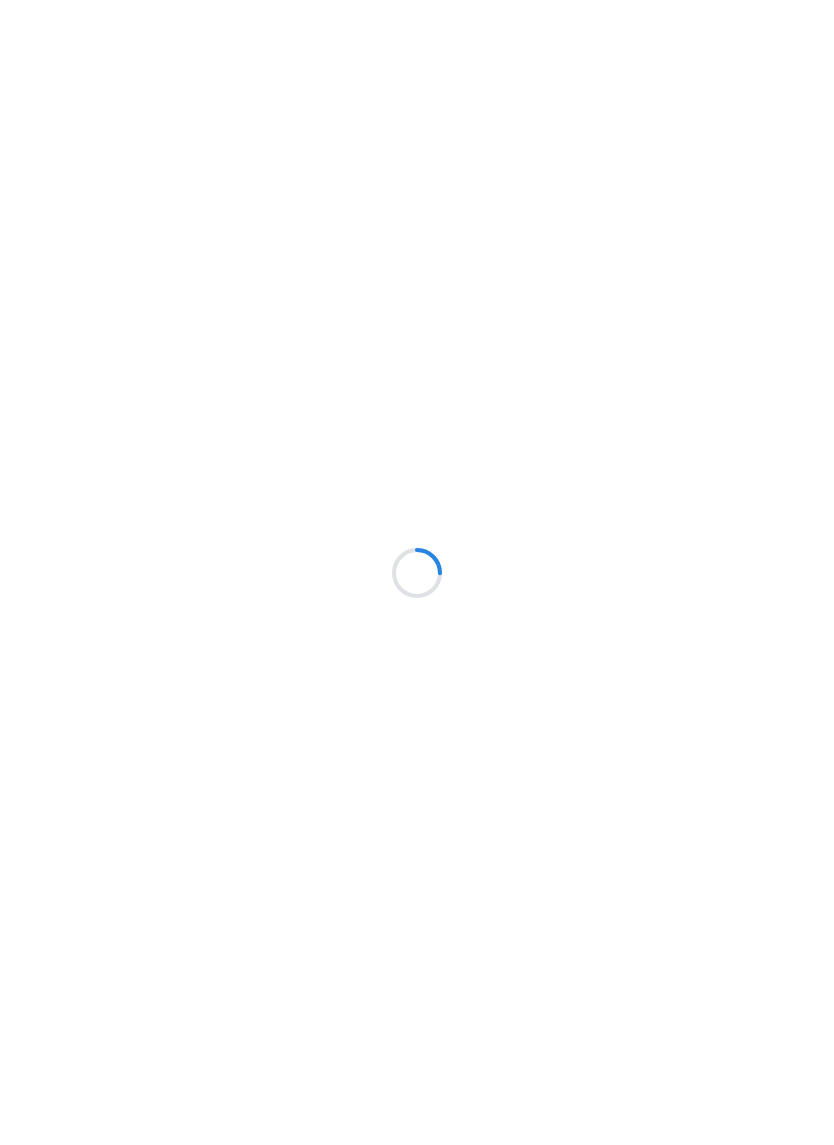 scroll, scrollTop: 0, scrollLeft: 0, axis: both 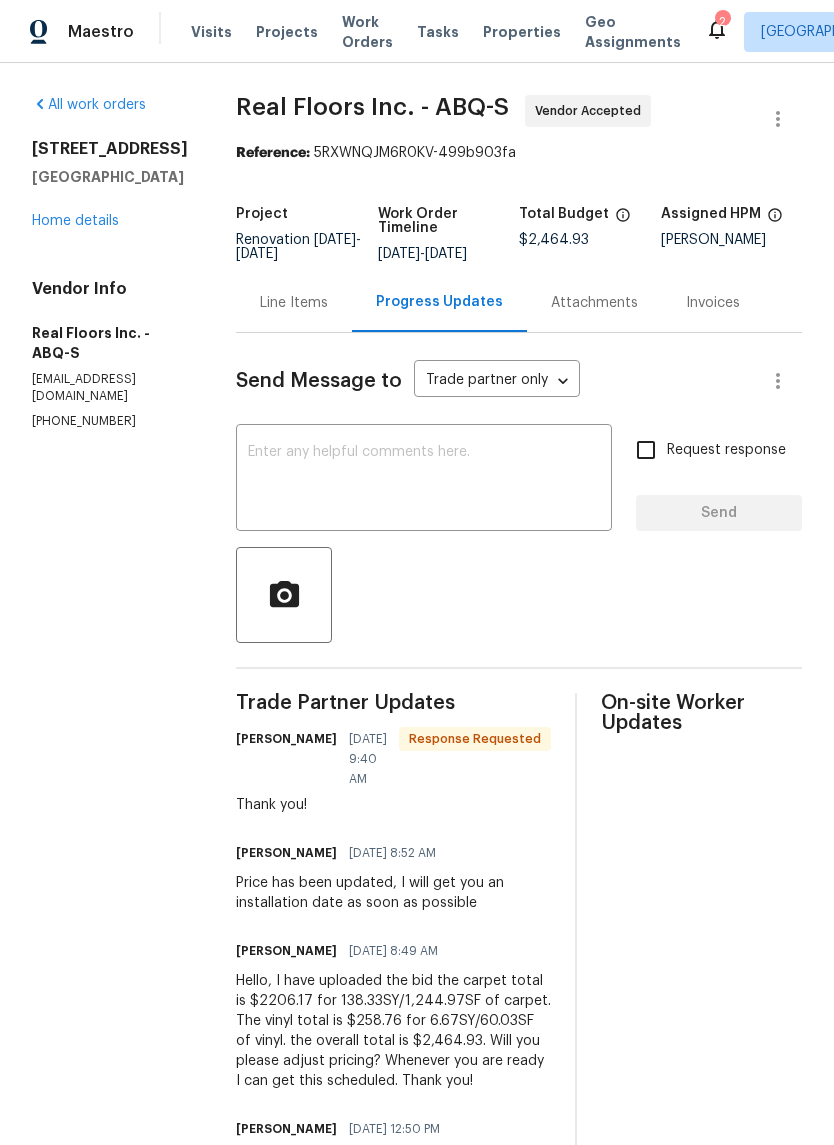 click at bounding box center (424, 480) 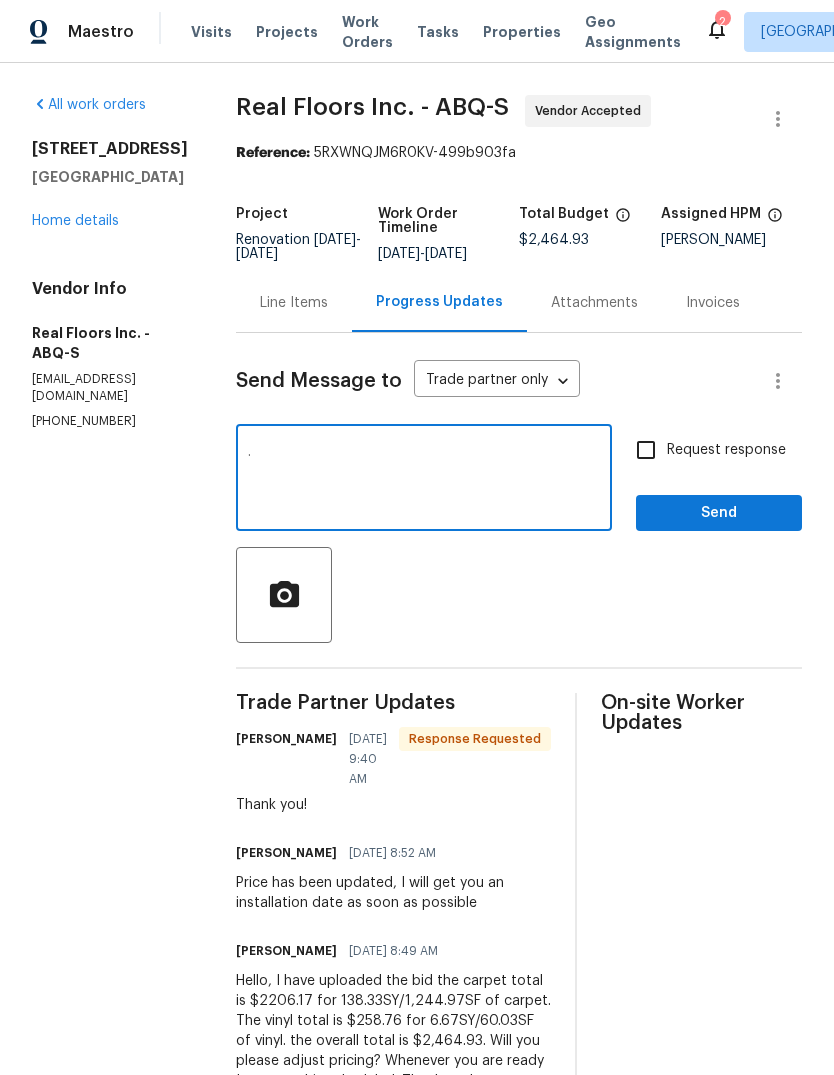 type on "." 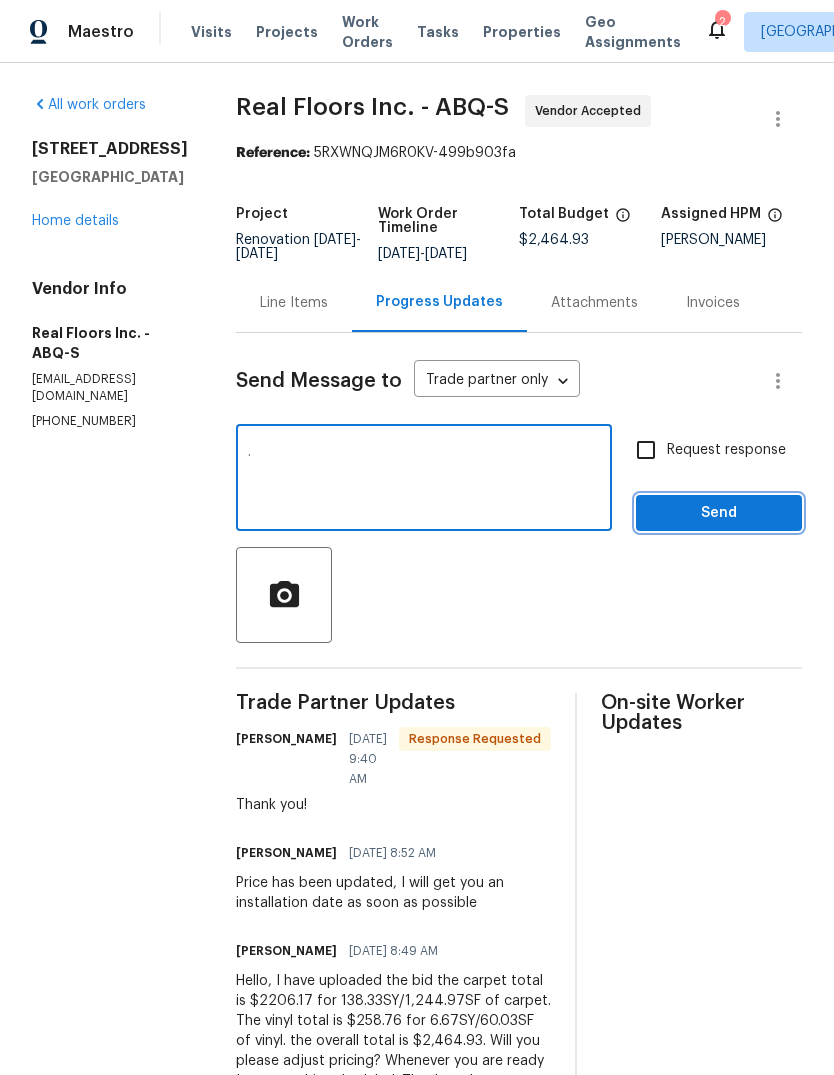 click on "Send" at bounding box center (719, 513) 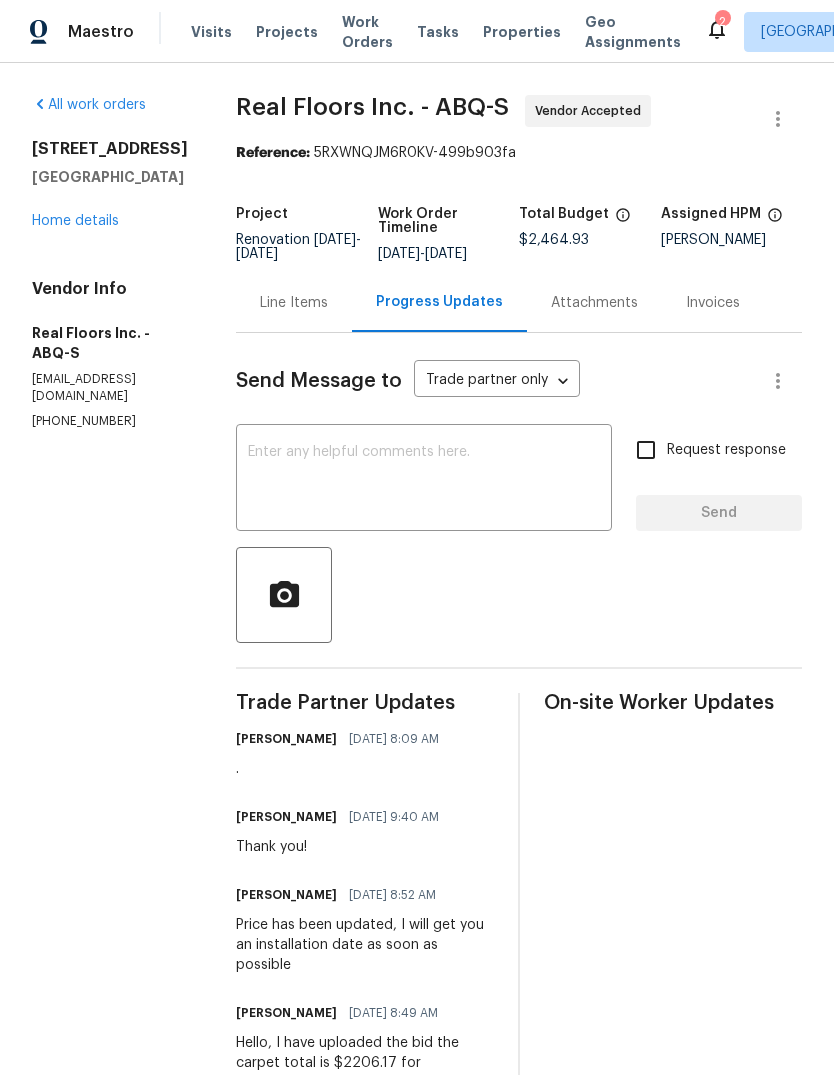 click at bounding box center [424, 480] 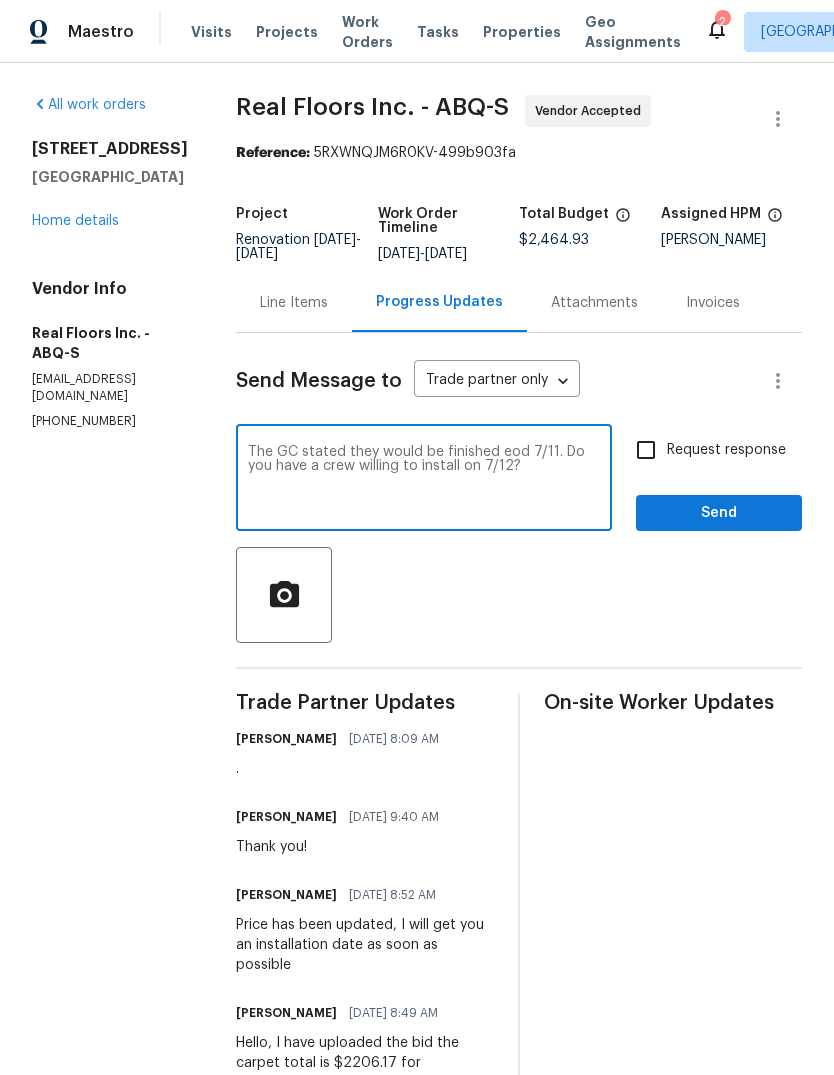 type on "The GC stated they would be finished eod 7/11. Do you have a crew willing to install on 7/12?" 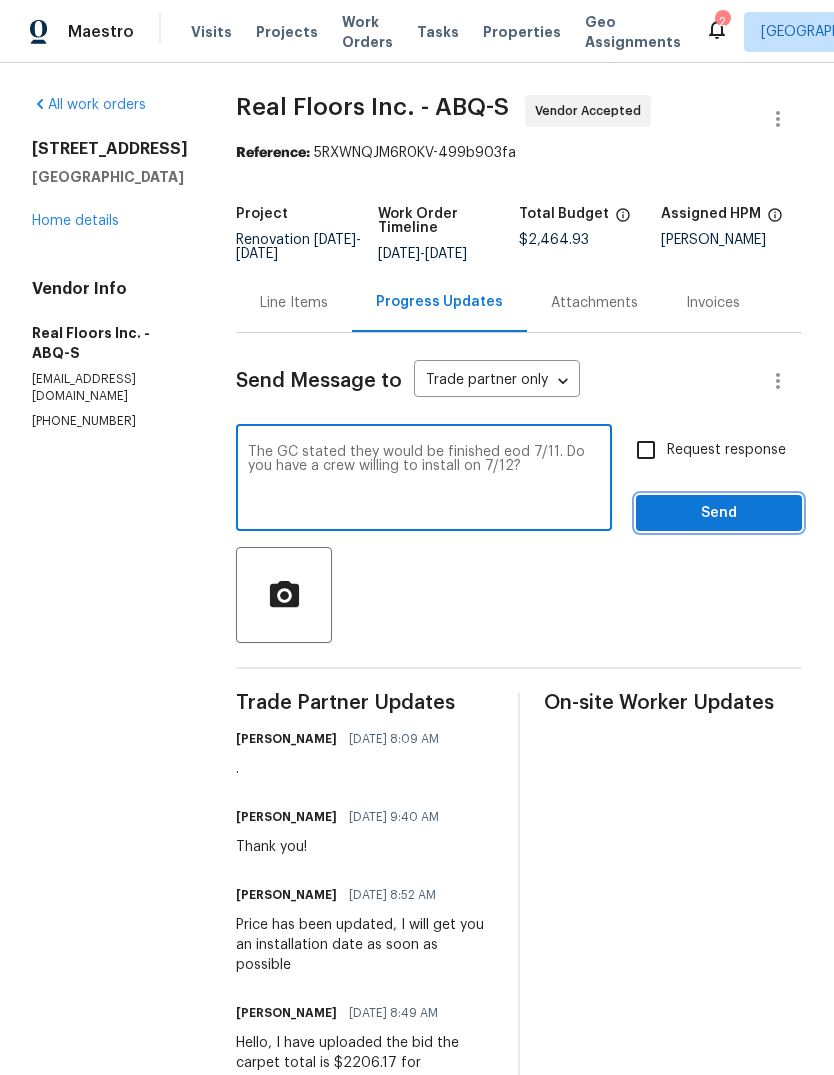 click on "Send" at bounding box center [719, 513] 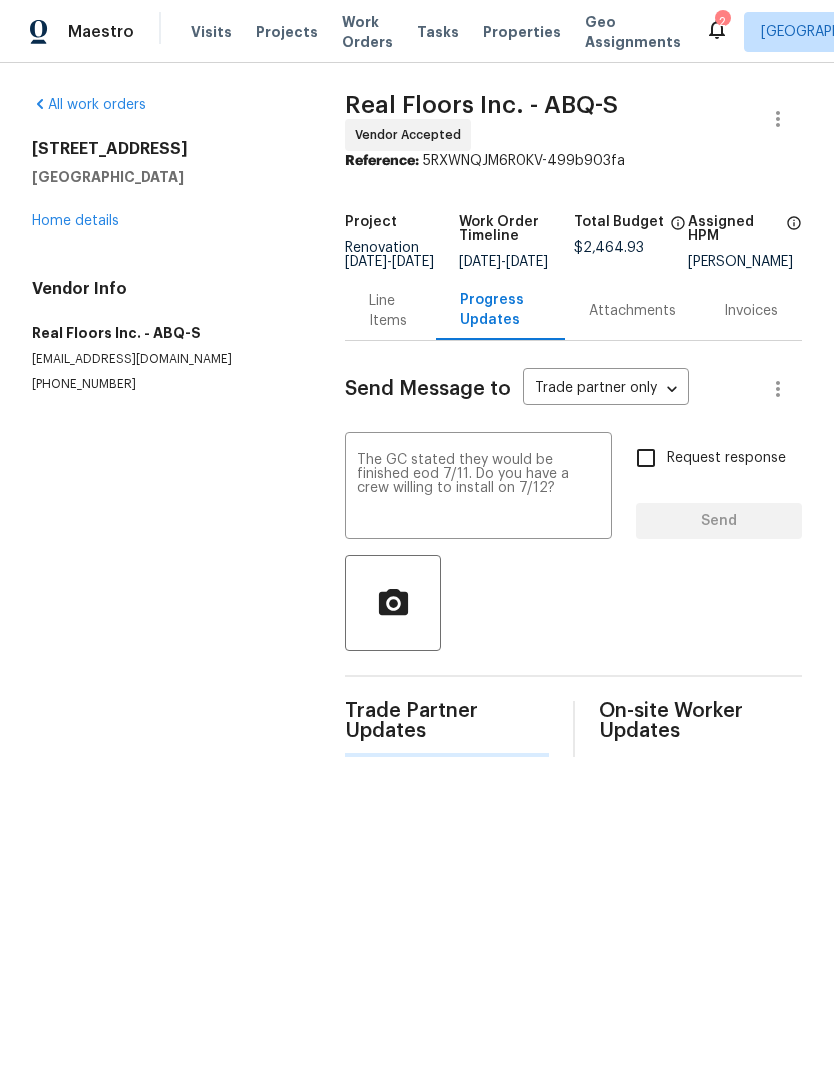 type 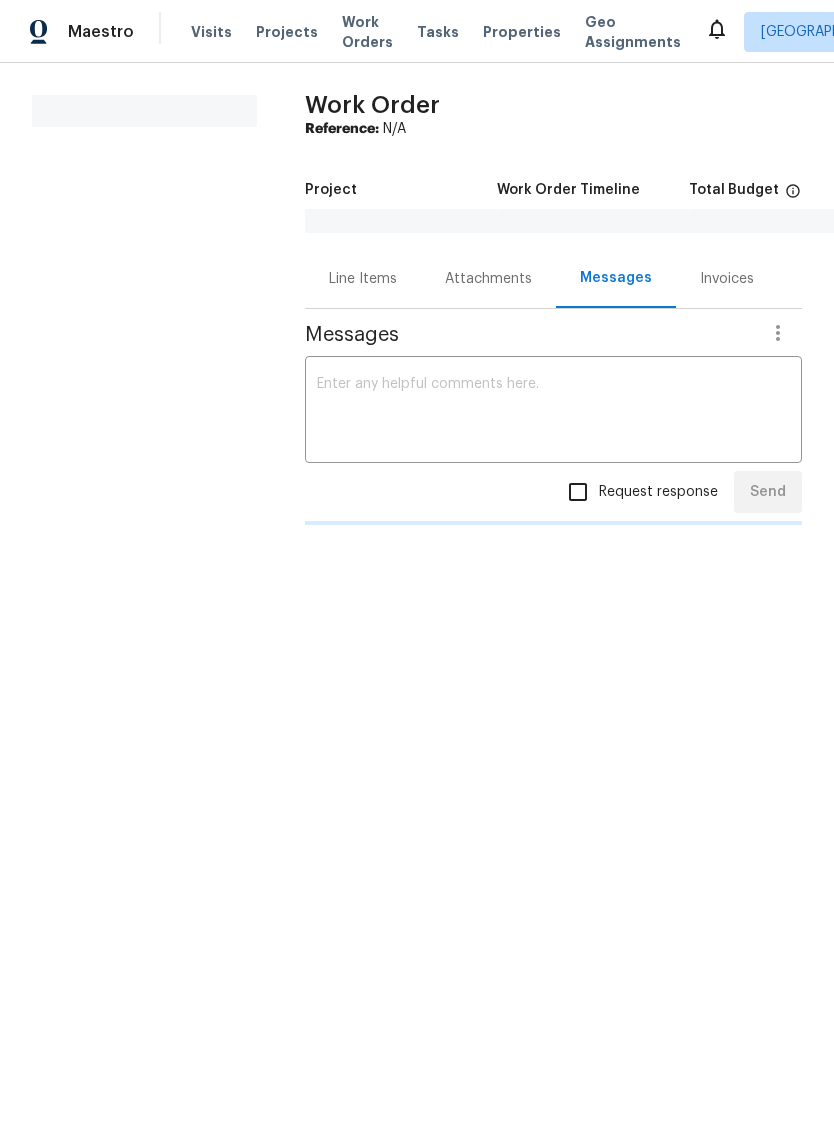 scroll, scrollTop: 0, scrollLeft: 0, axis: both 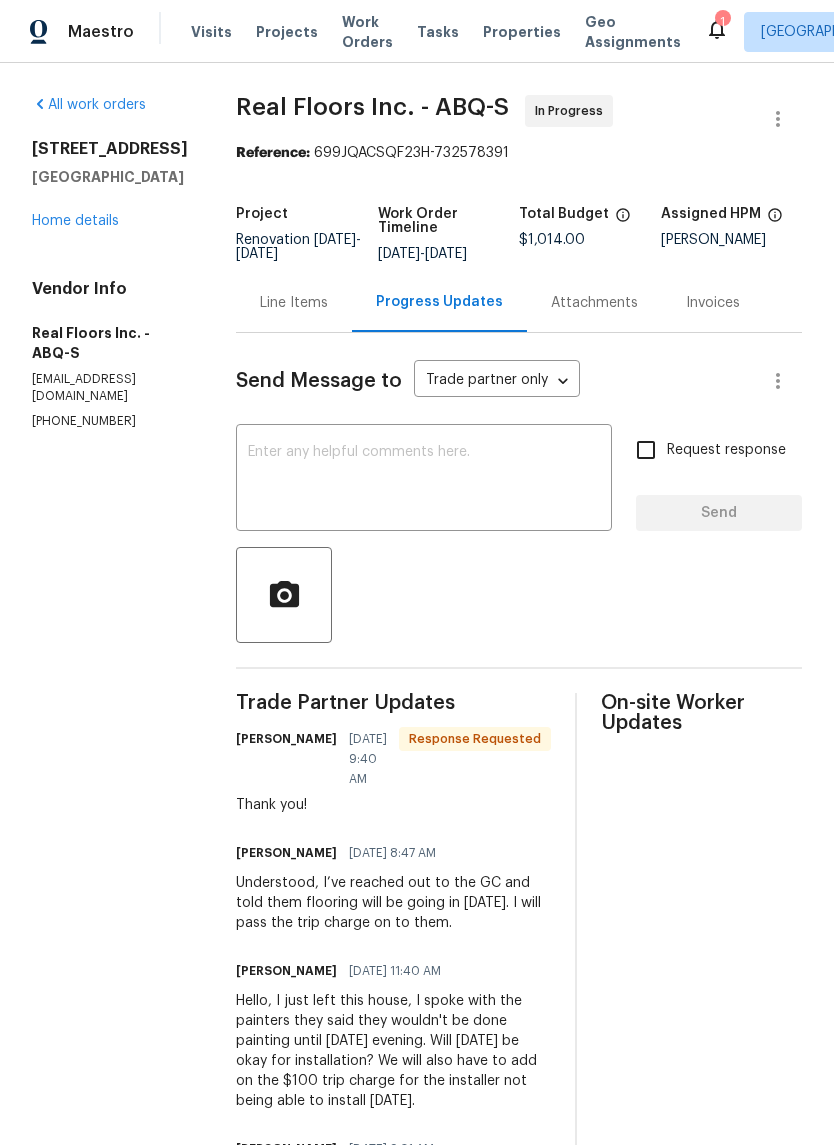 click at bounding box center (424, 480) 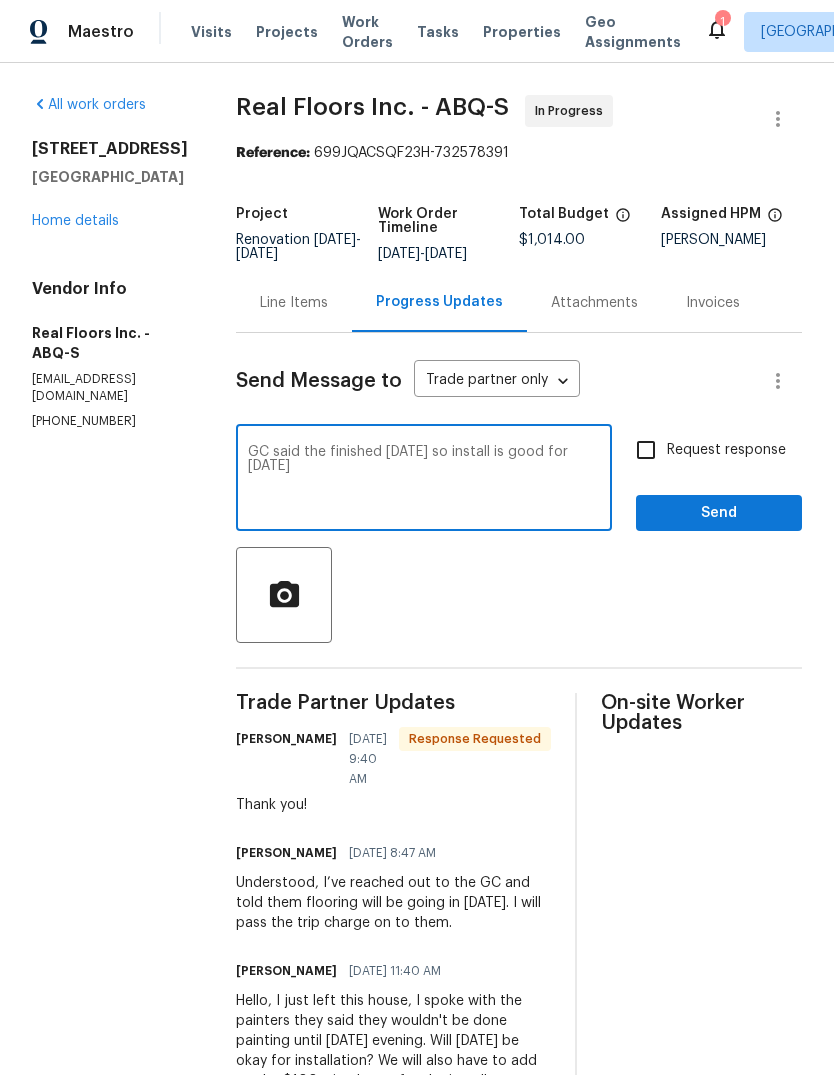 type on "GC said the finished [DATE] so install is good for [DATE]" 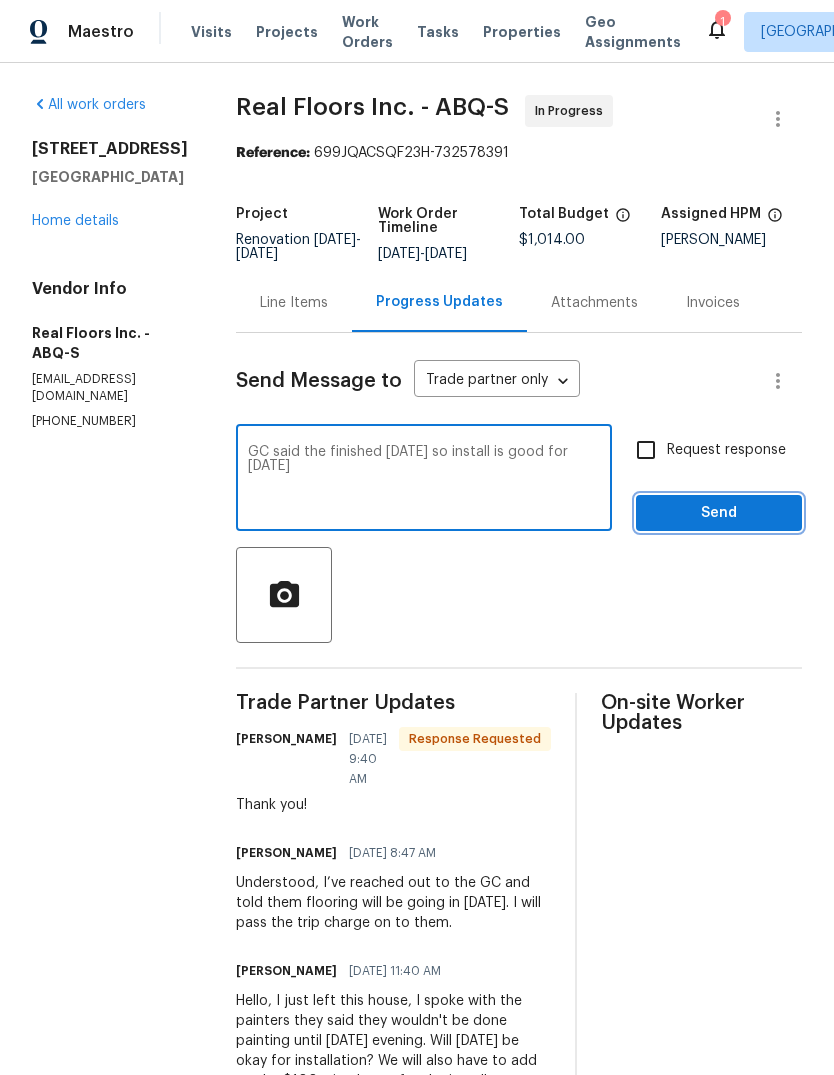 click on "Send" at bounding box center (719, 513) 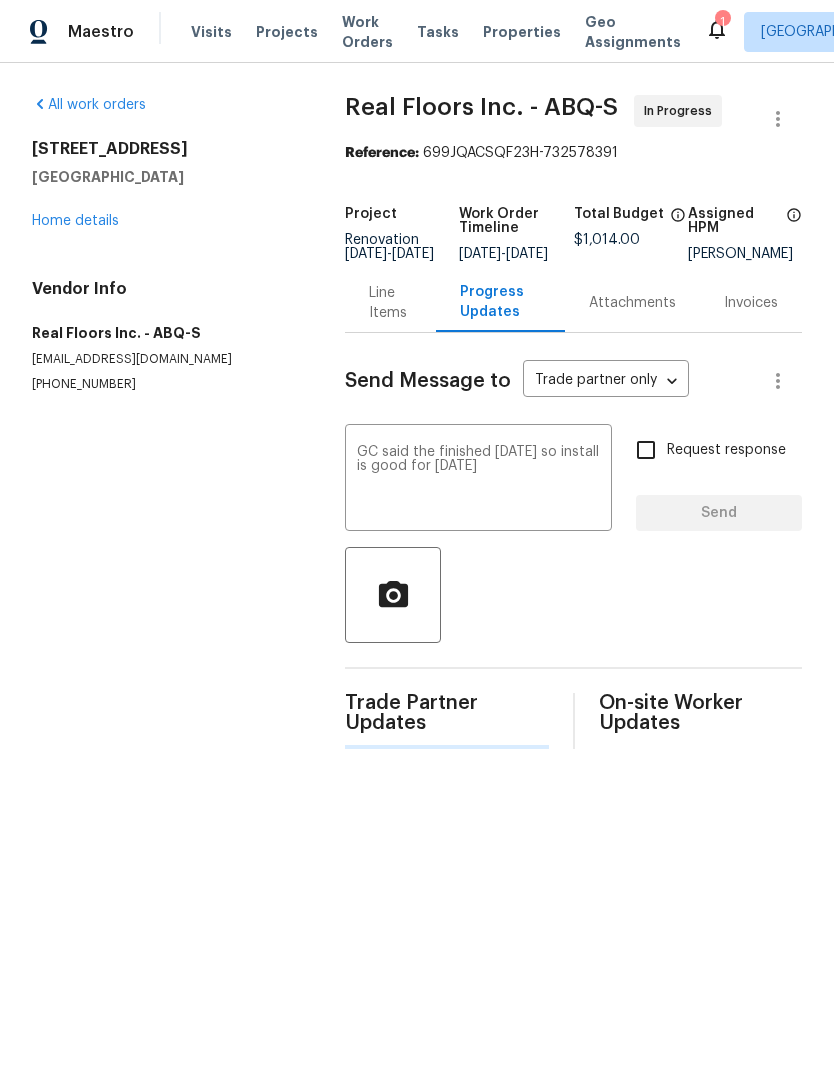 type 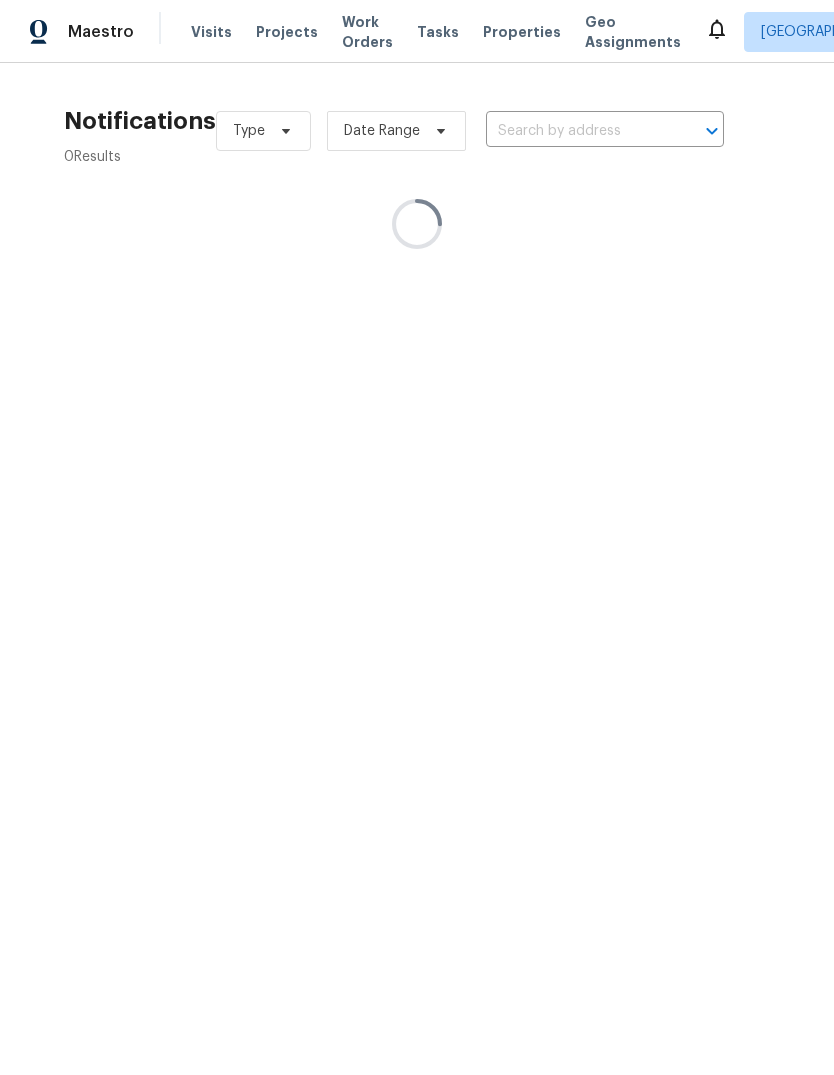 scroll, scrollTop: 0, scrollLeft: 0, axis: both 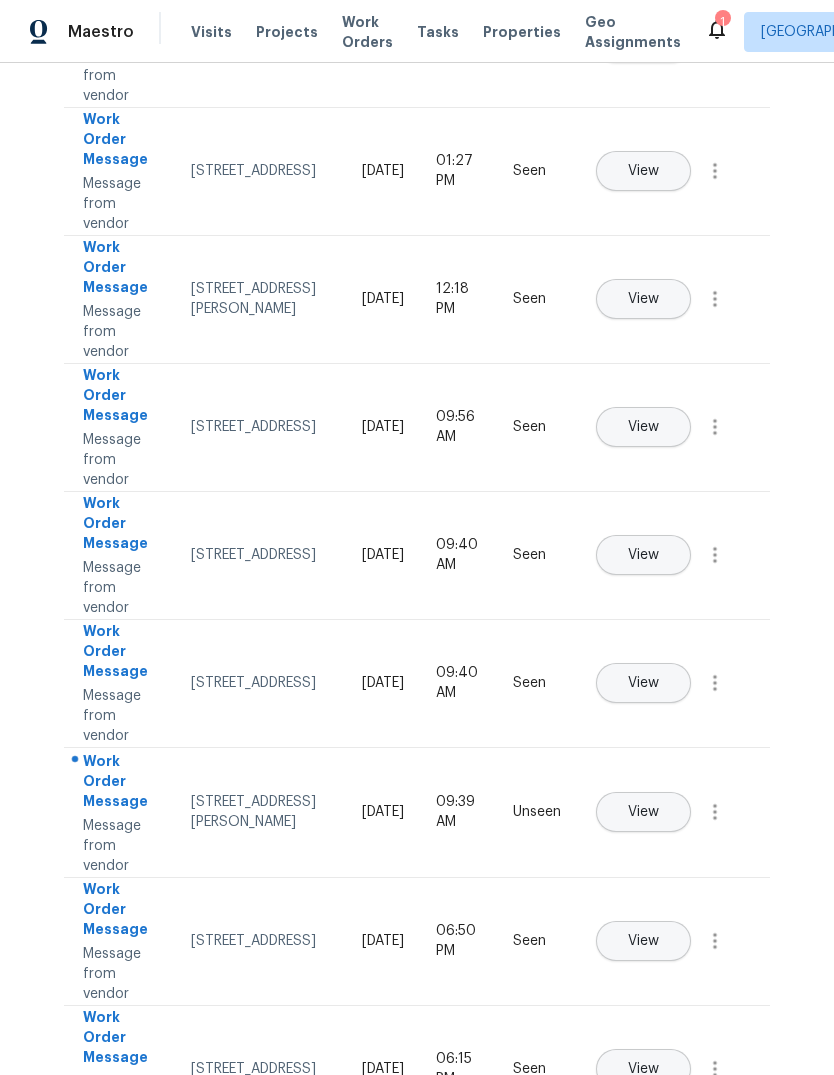 click on "View" at bounding box center (643, 812) 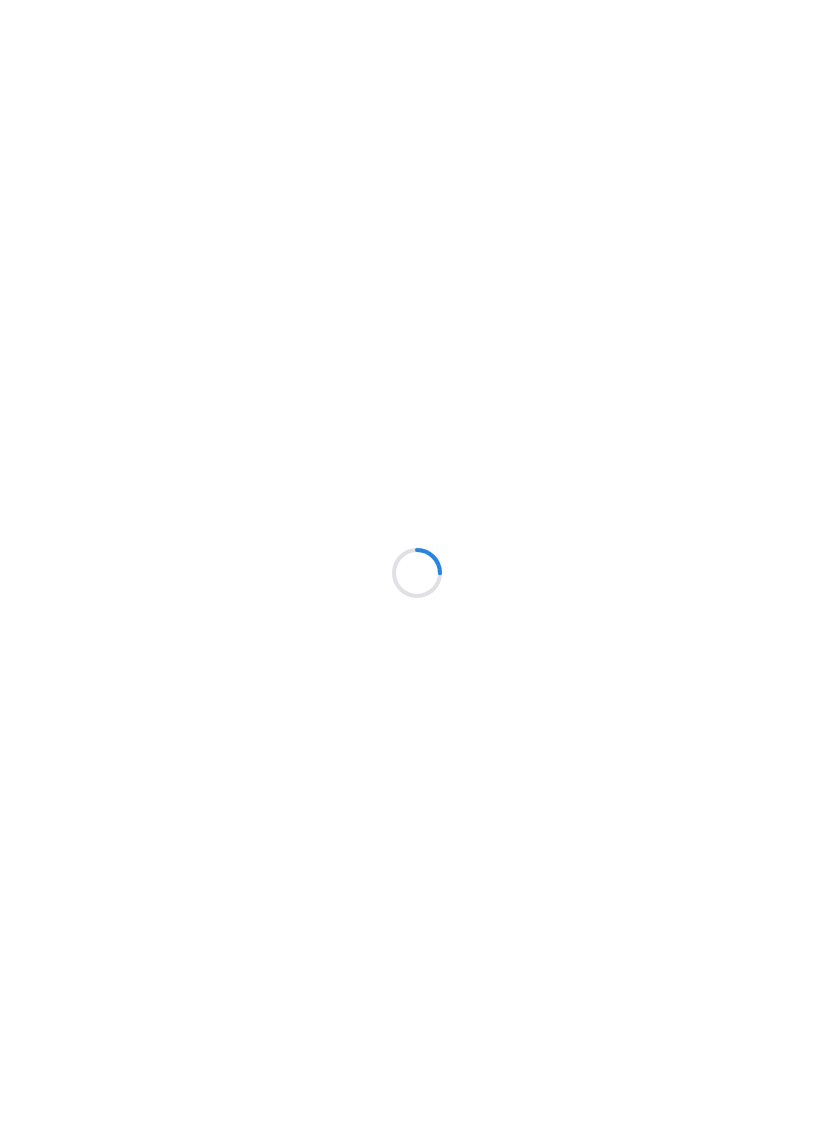 scroll, scrollTop: 0, scrollLeft: 0, axis: both 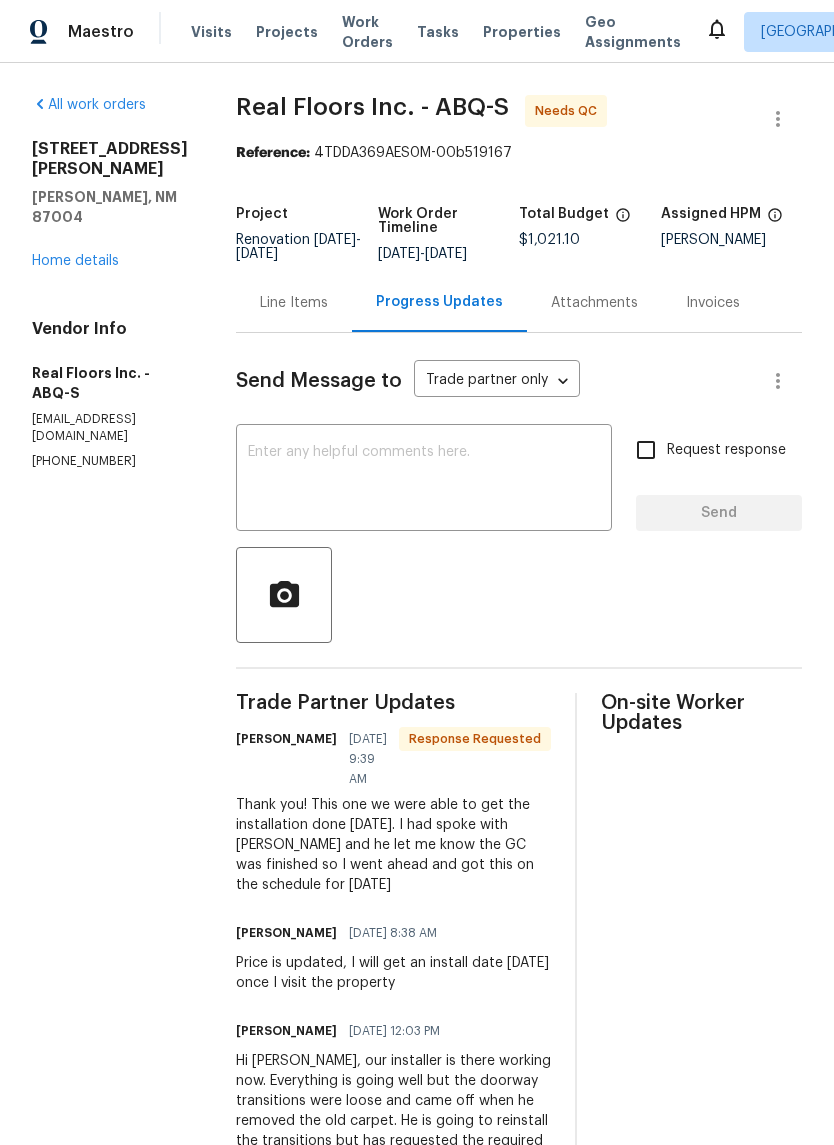 click at bounding box center [424, 480] 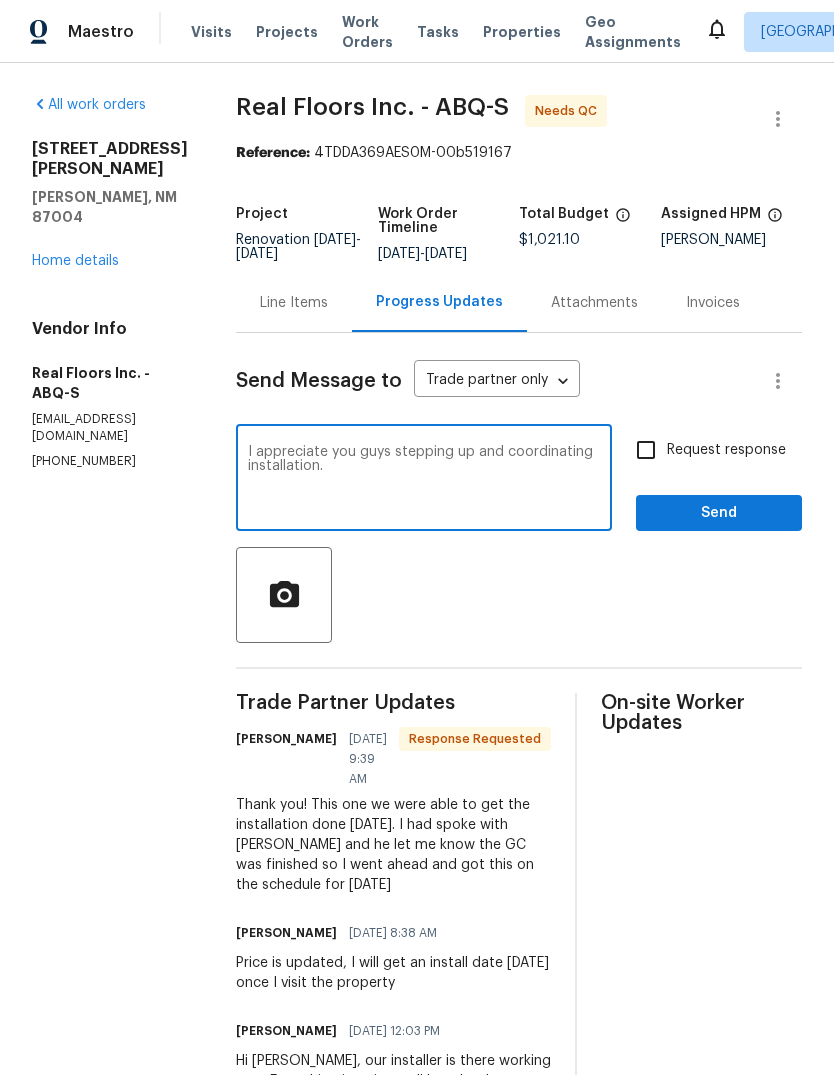 type on "I appreciate you guys stepping up and coordinating installation." 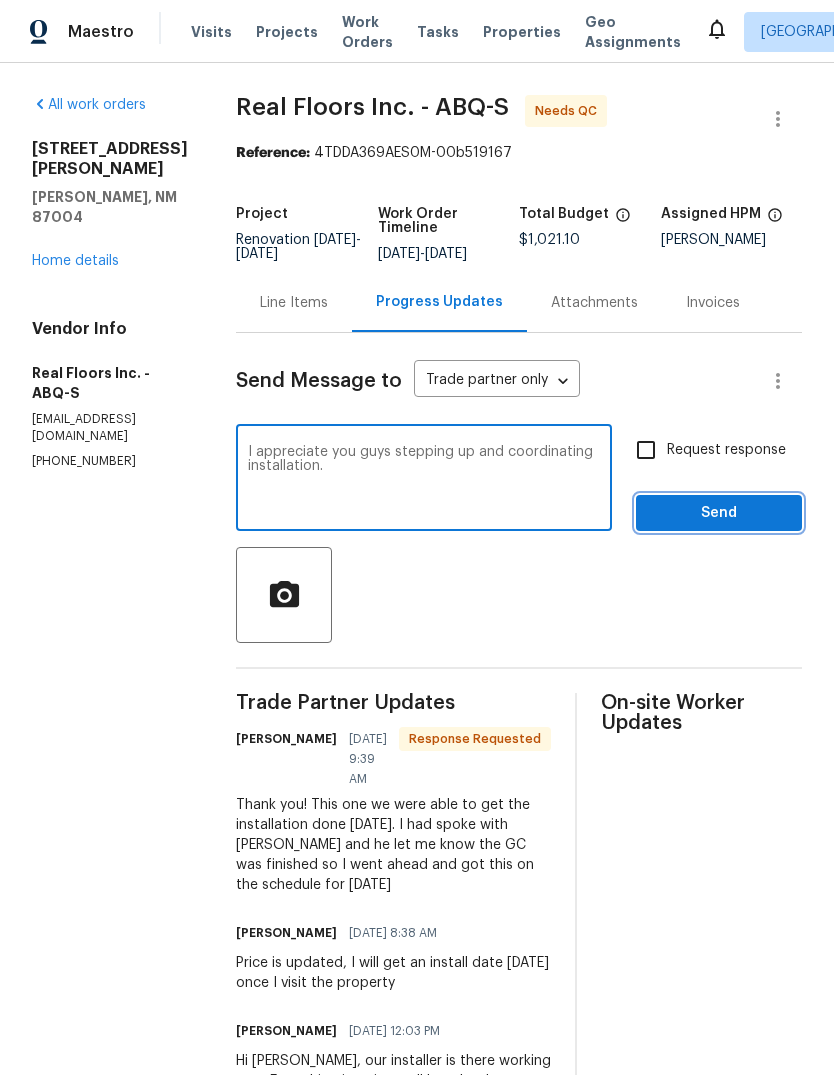 click on "Send" at bounding box center [719, 513] 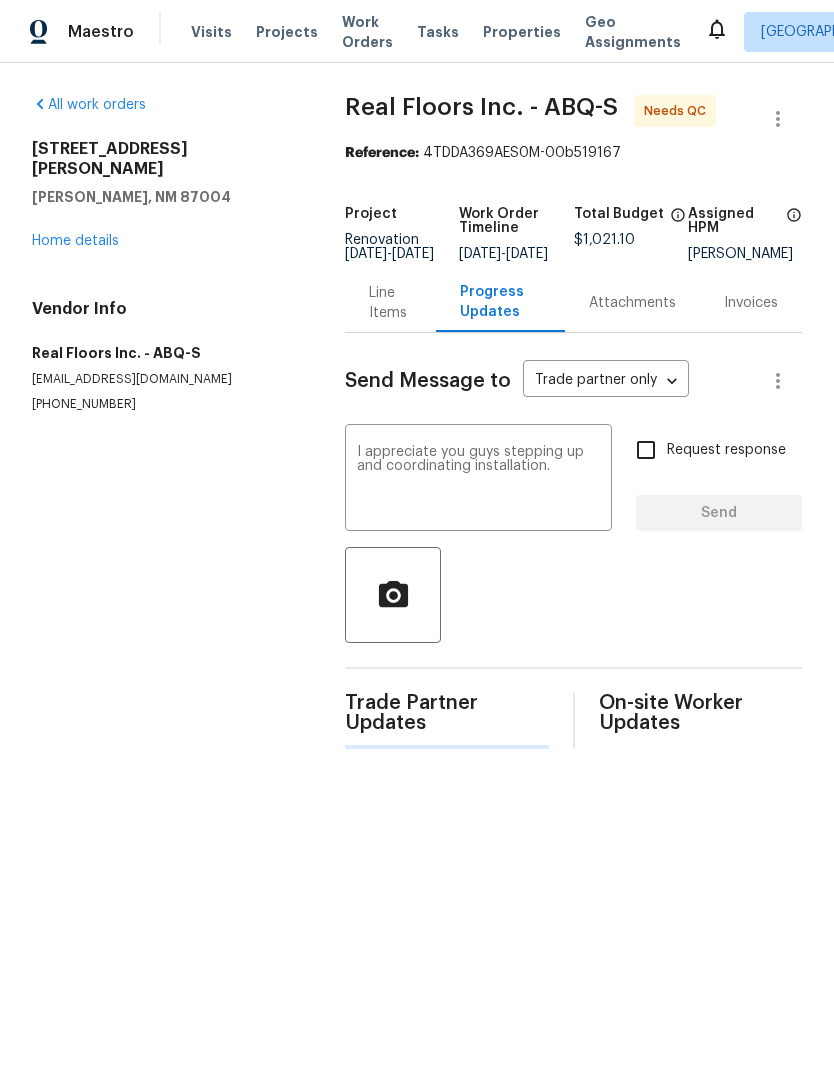 type 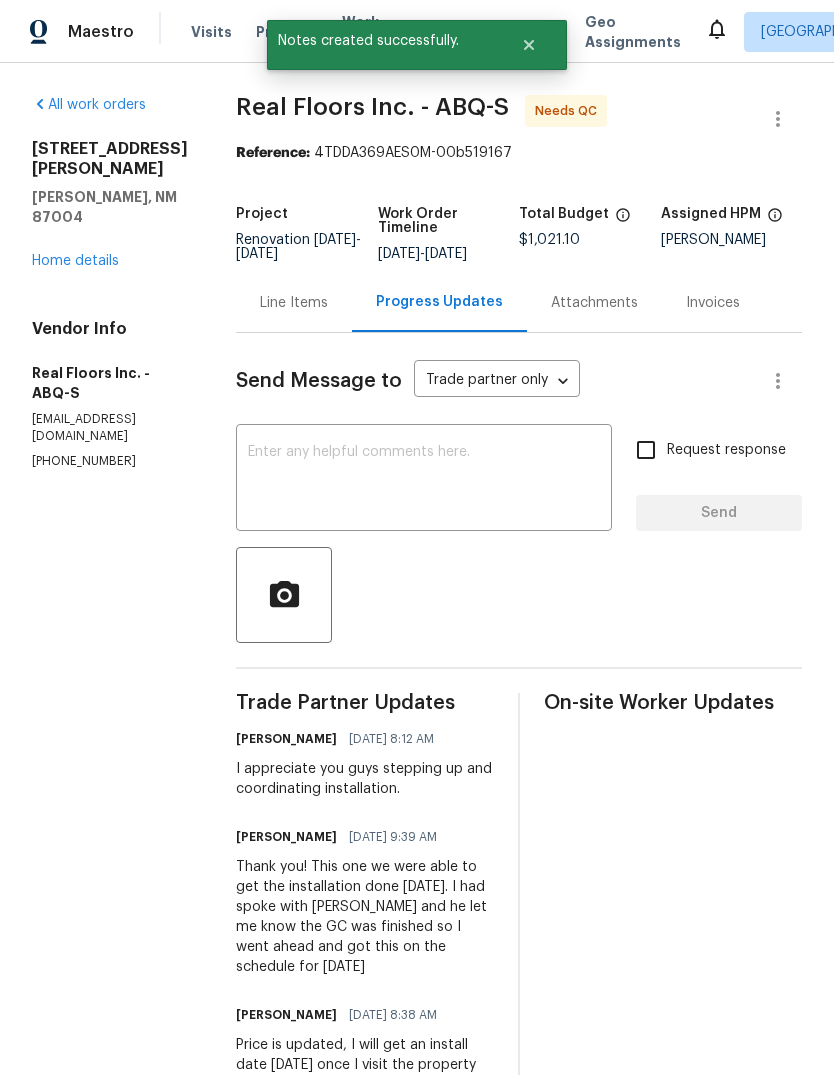 click on "Line Items" at bounding box center (294, 303) 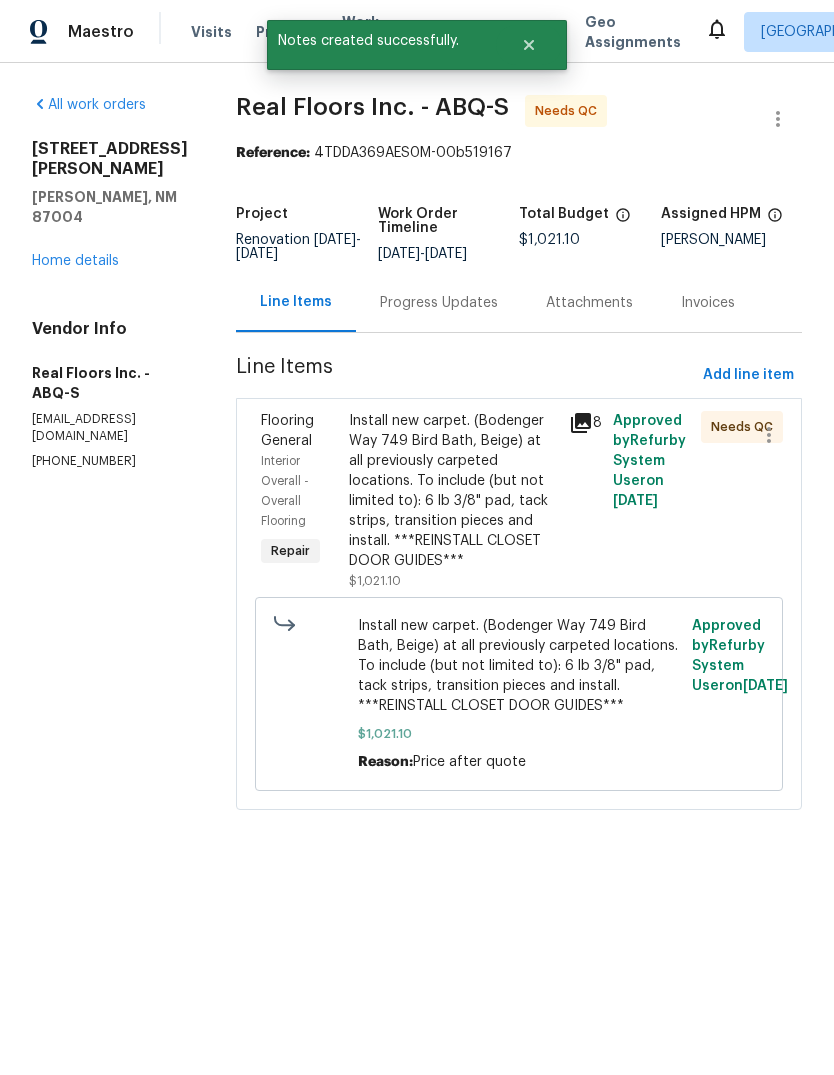 click on "Install new carpet. (Bodenger Way 749 Bird Bath, Beige) at all previously carpeted locations. To include (but not limited to): 6 lb 3/8" pad, tack strips, transition pieces and install. ***REINSTALL CLOSET DOOR GUIDES***" at bounding box center (453, 491) 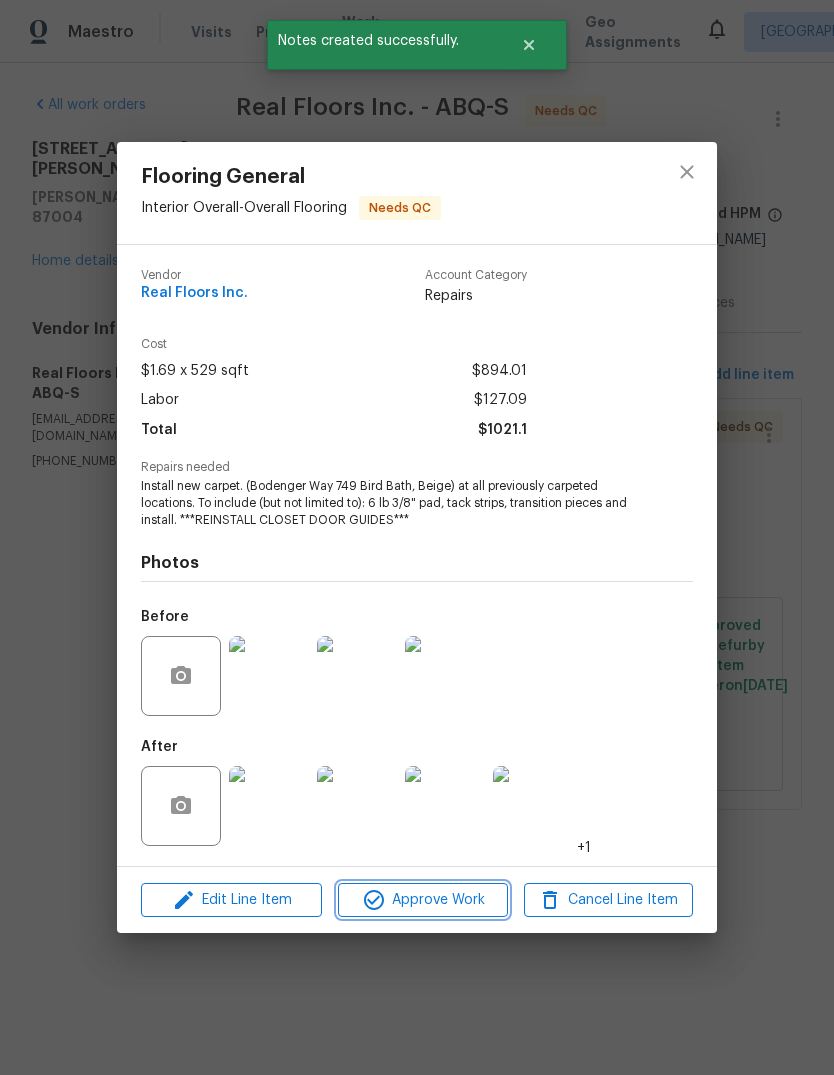 click on "Approve Work" at bounding box center (422, 900) 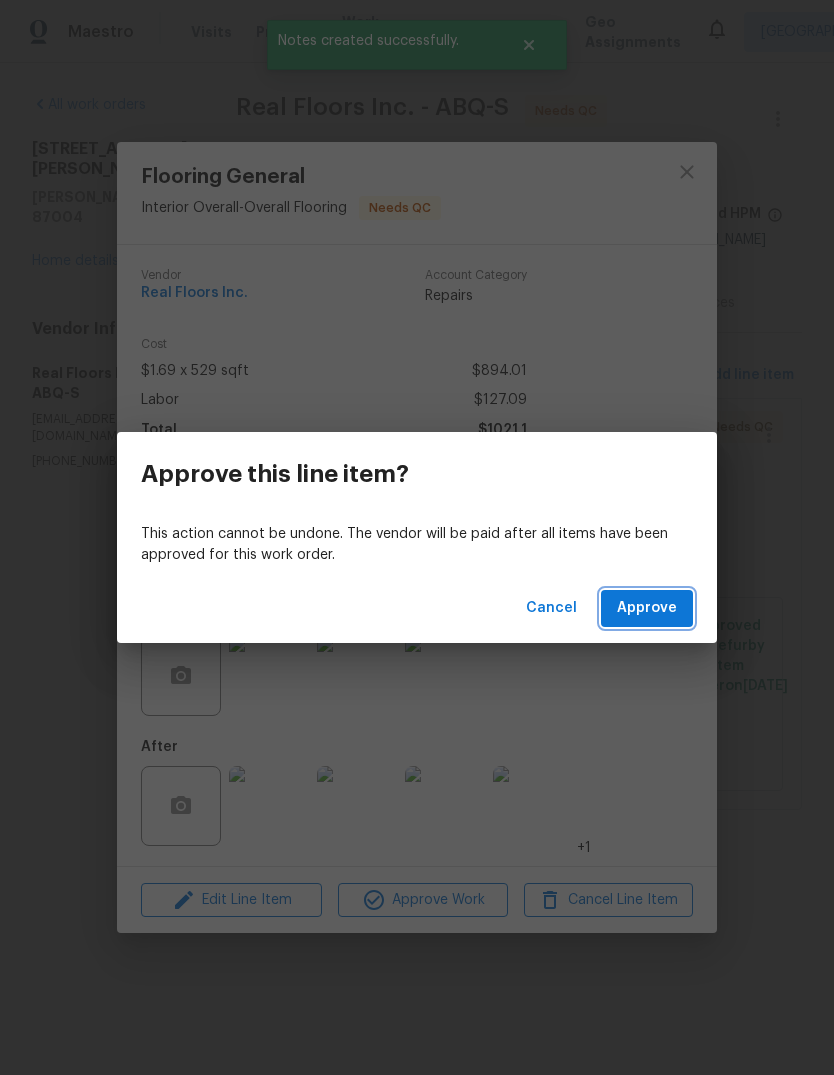click on "Approve" at bounding box center (647, 608) 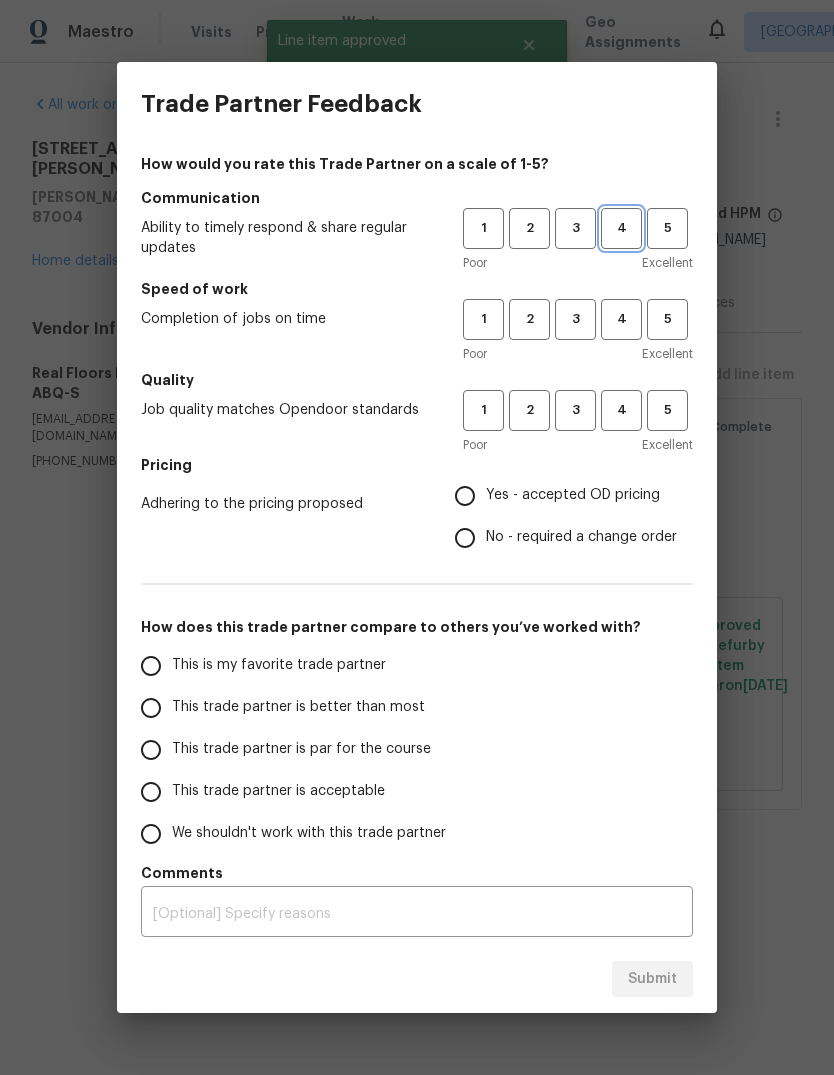 click on "4" at bounding box center [621, 228] 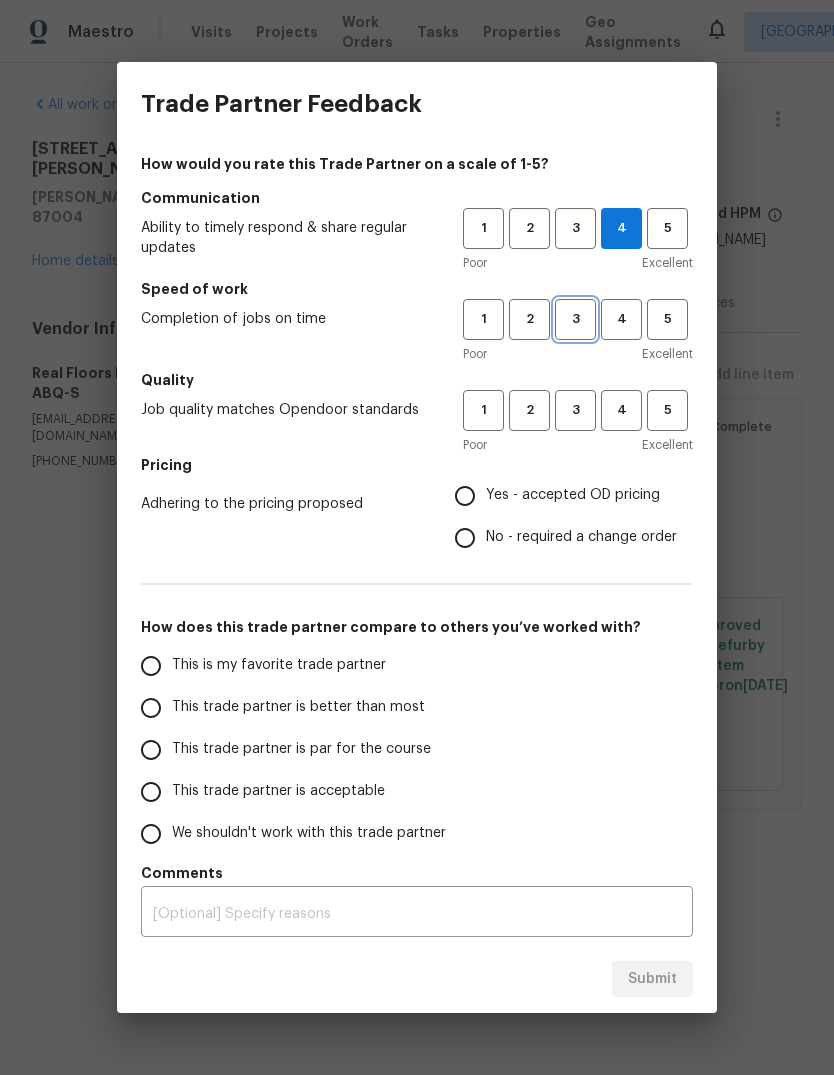 click on "3" at bounding box center (575, 319) 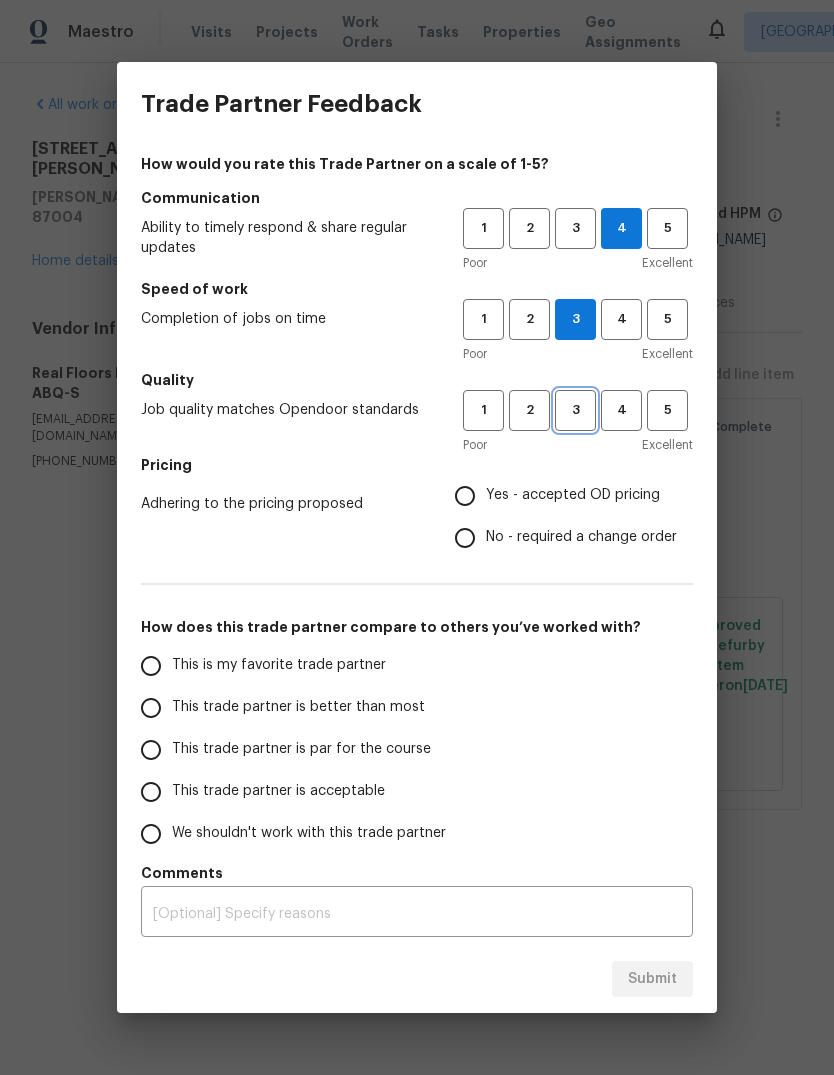click on "3" at bounding box center (575, 410) 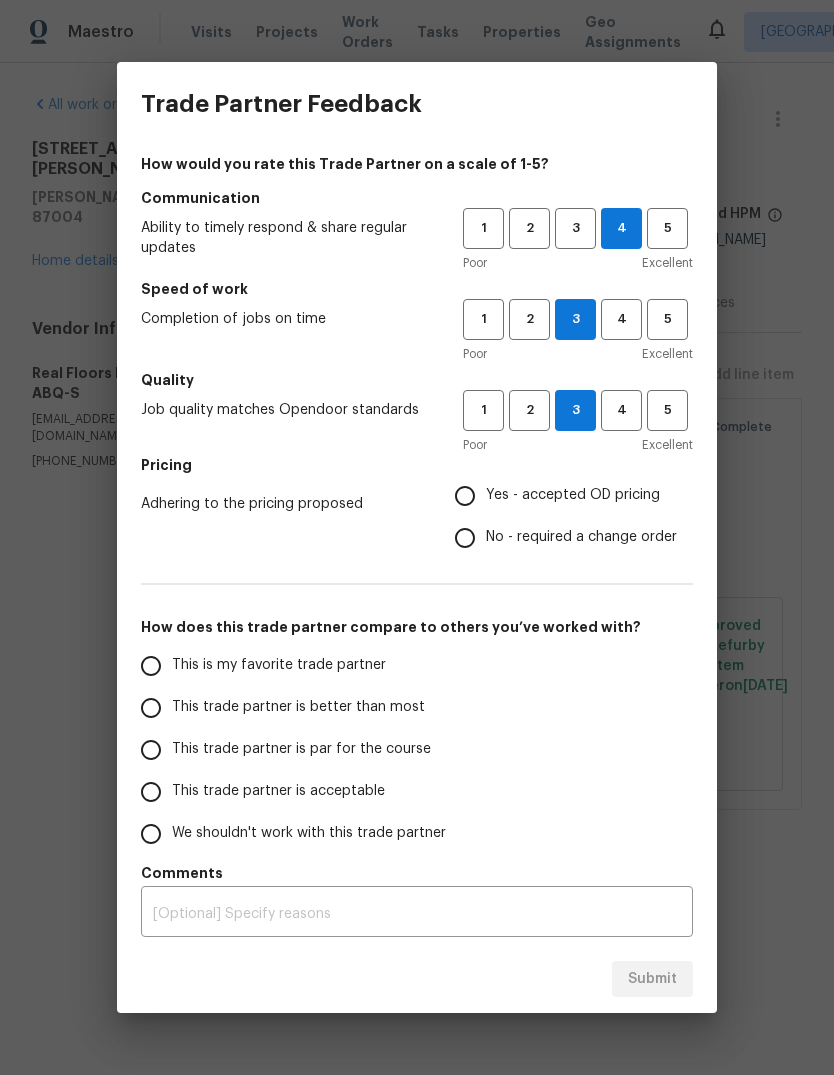 click on "Yes - accepted OD pricing" at bounding box center (465, 496) 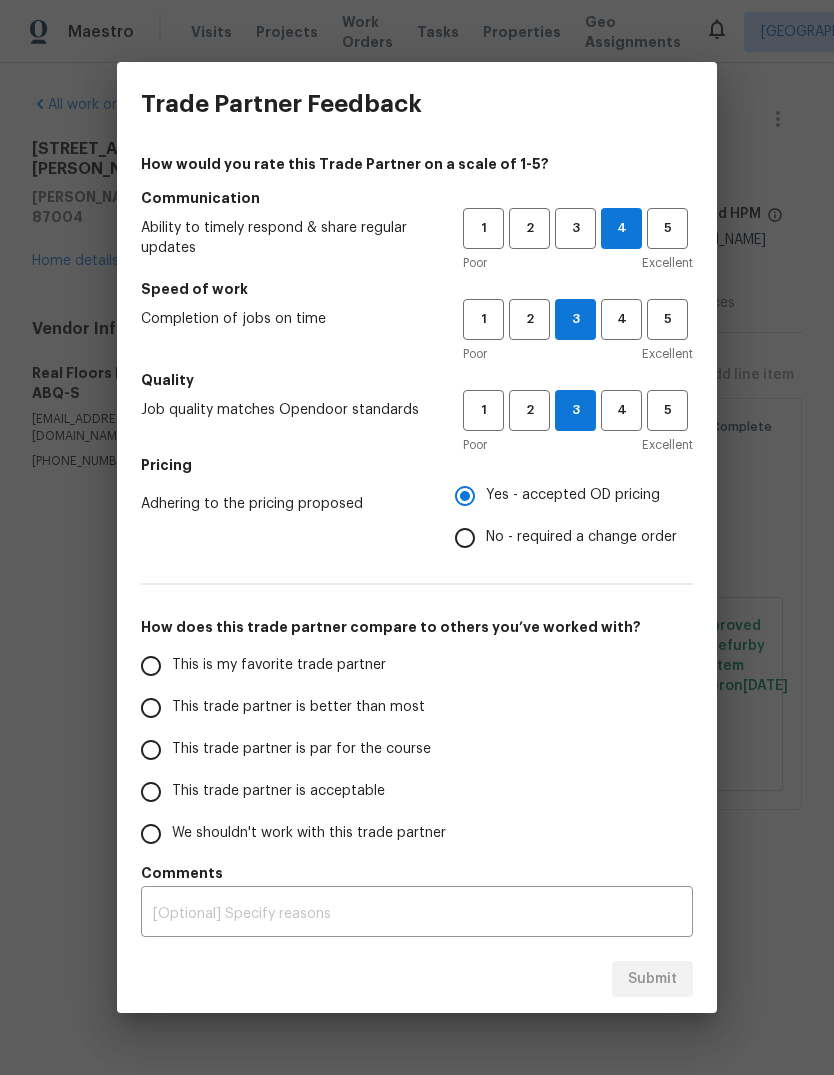 click on "This trade partner is better than most" at bounding box center [151, 708] 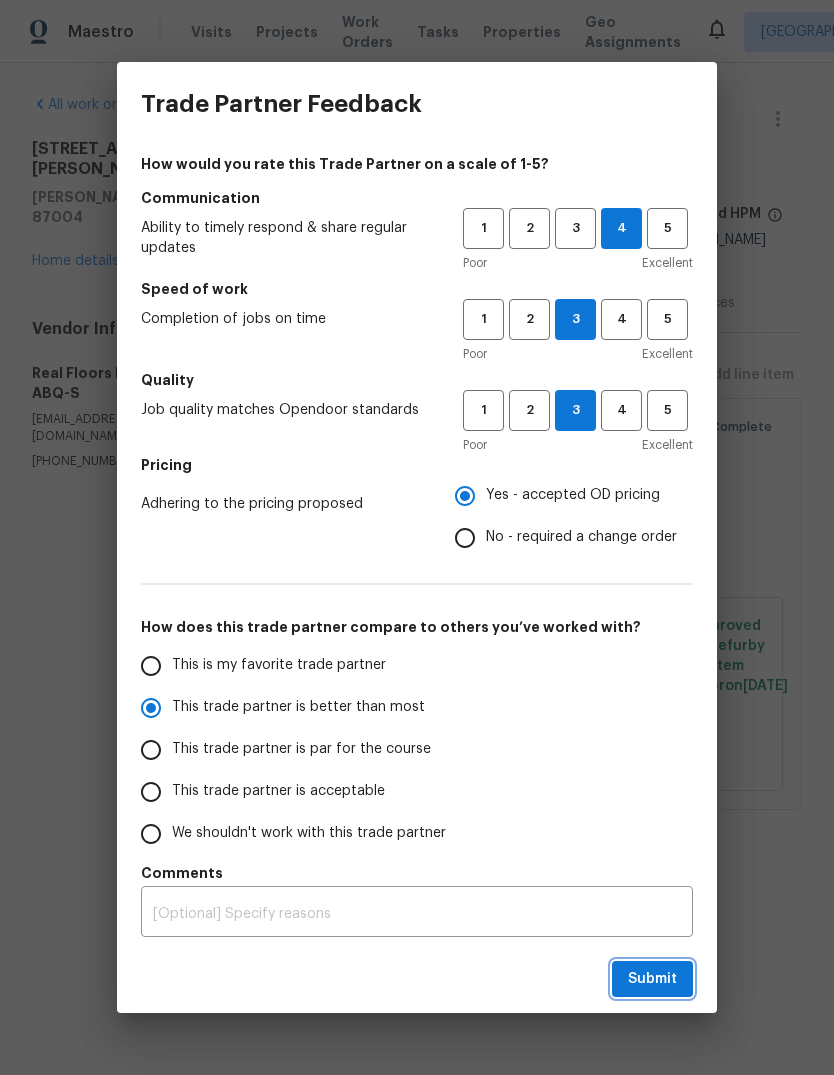 click on "Submit" at bounding box center (652, 979) 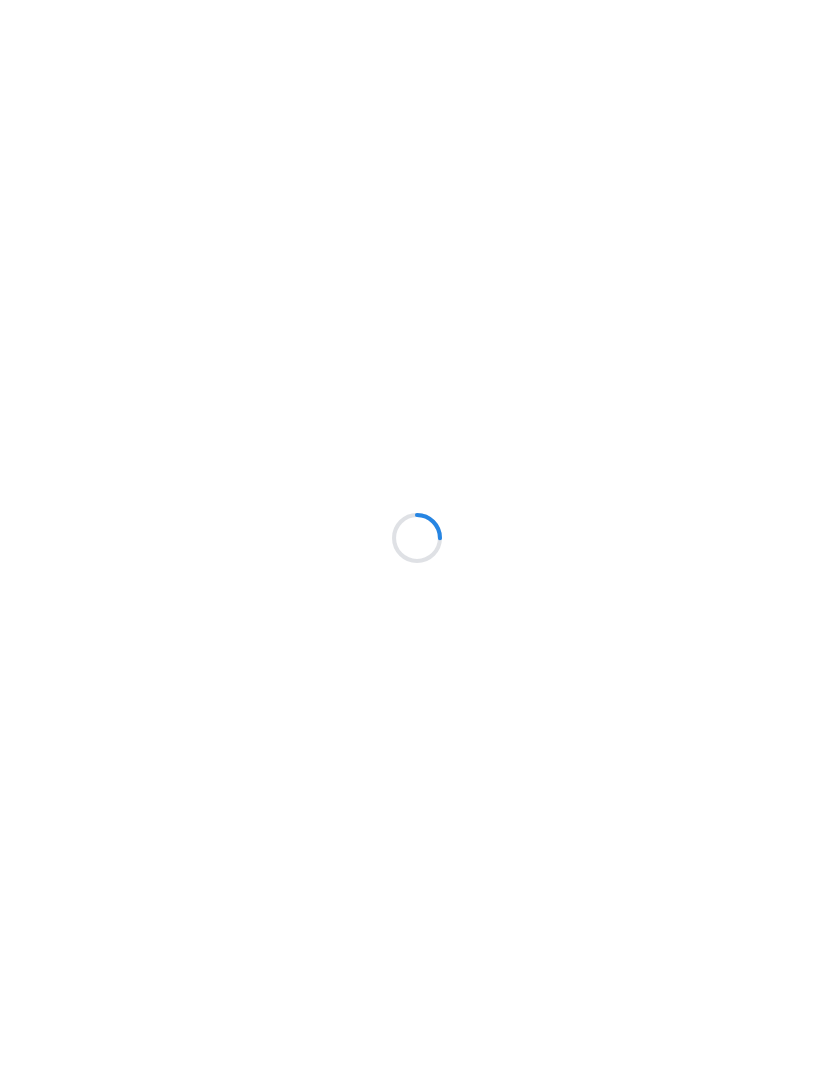 scroll, scrollTop: 0, scrollLeft: 0, axis: both 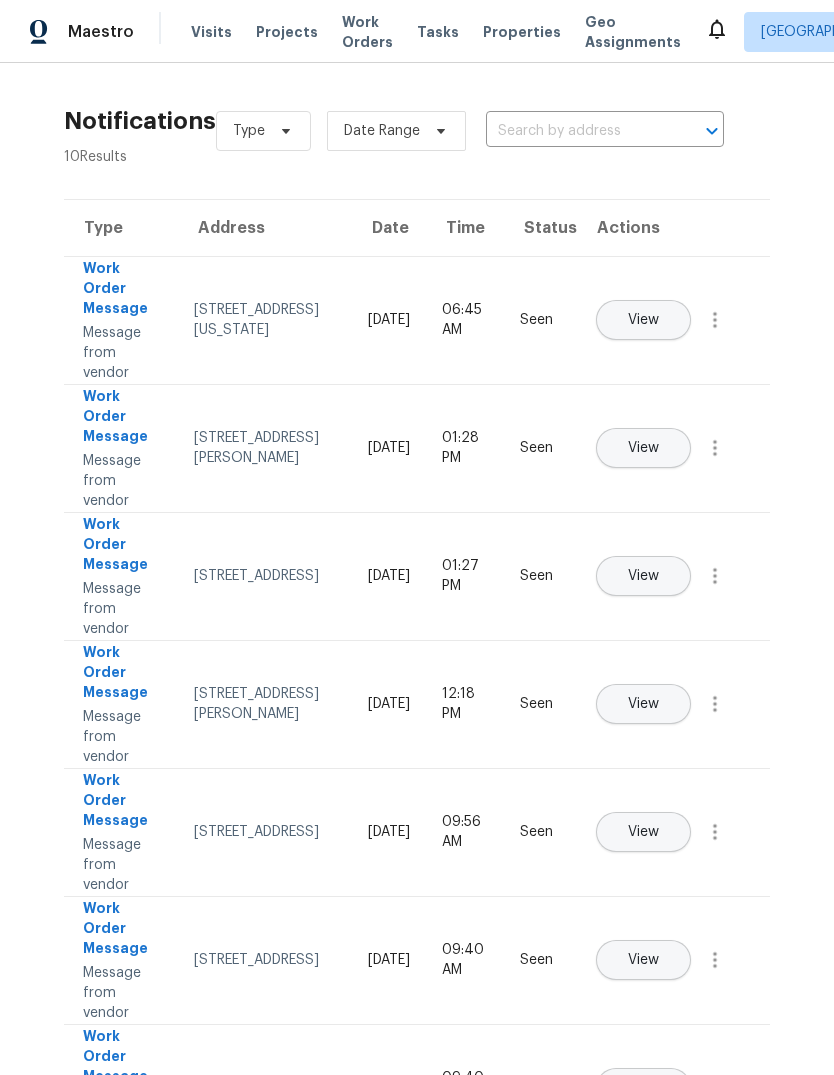 click on "Work Orders" at bounding box center [367, 32] 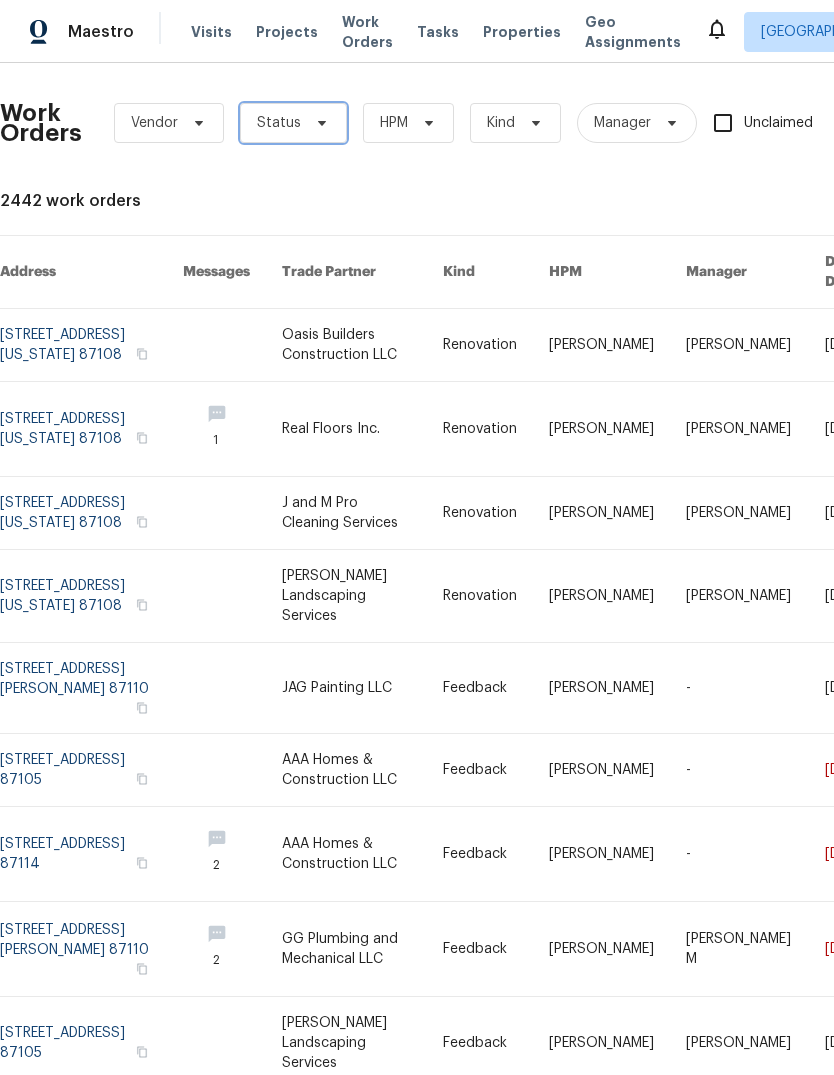 click 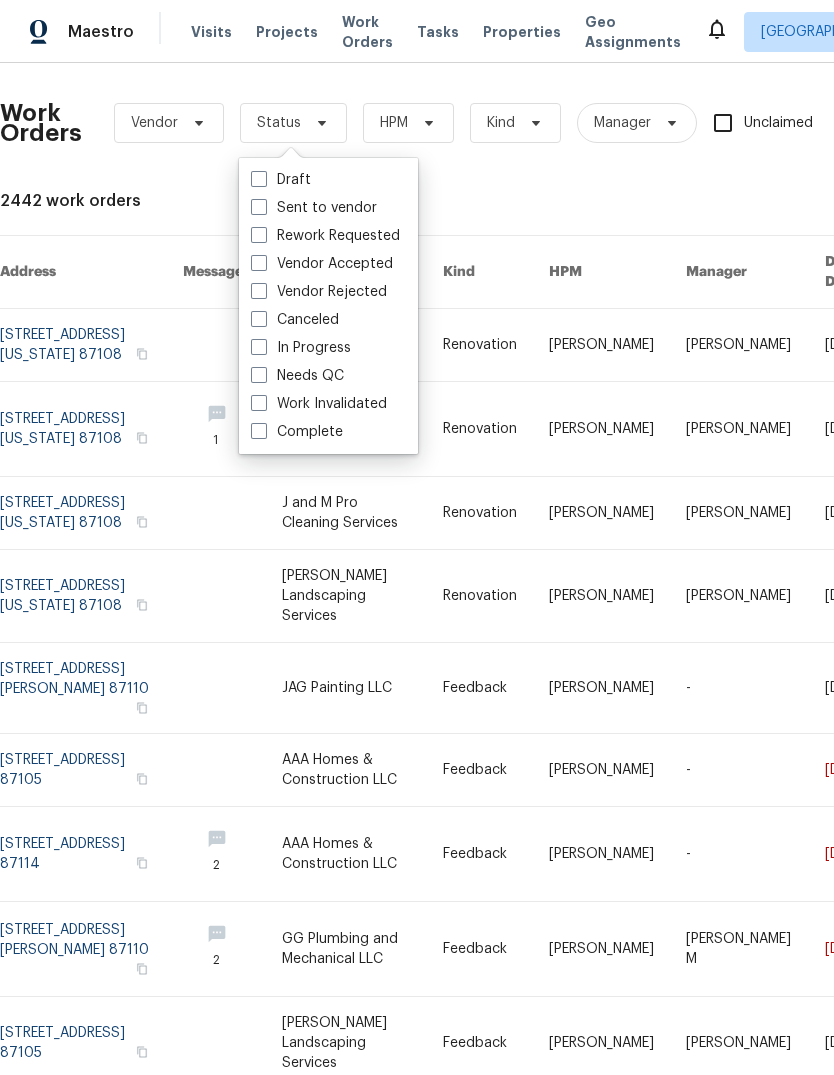 click on "Needs QC" at bounding box center [297, 376] 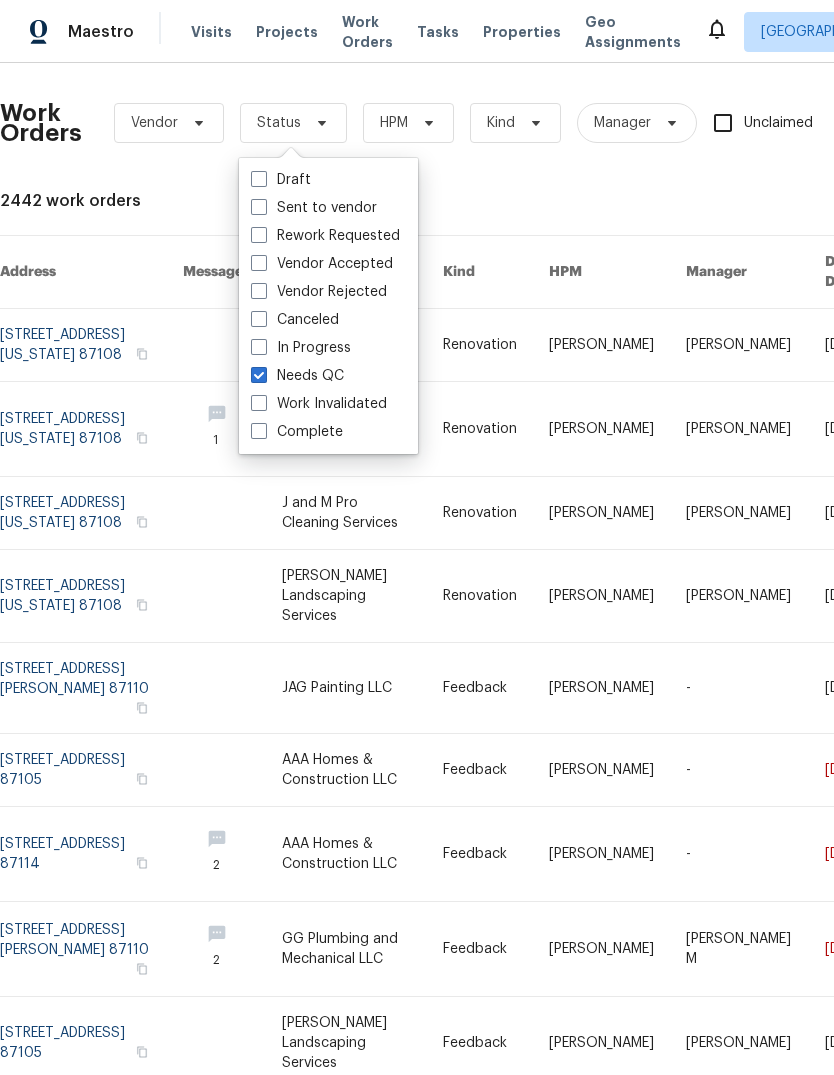 checkbox on "true" 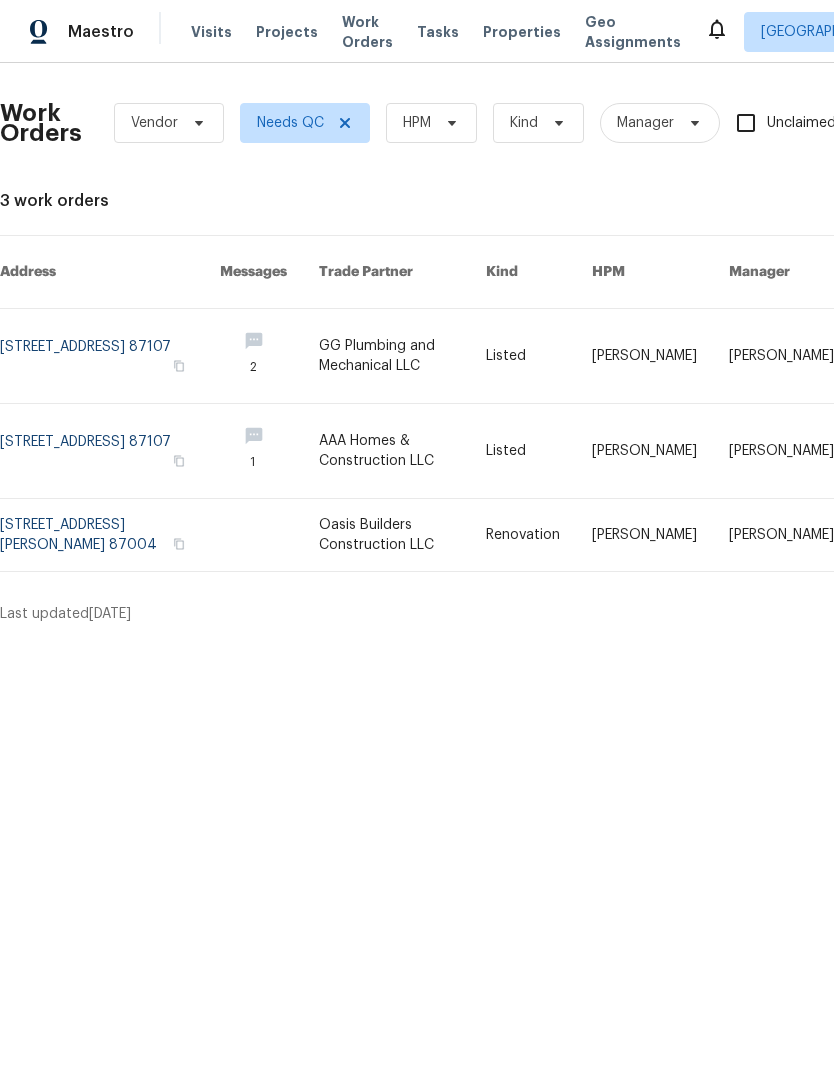 scroll, scrollTop: 0, scrollLeft: 0, axis: both 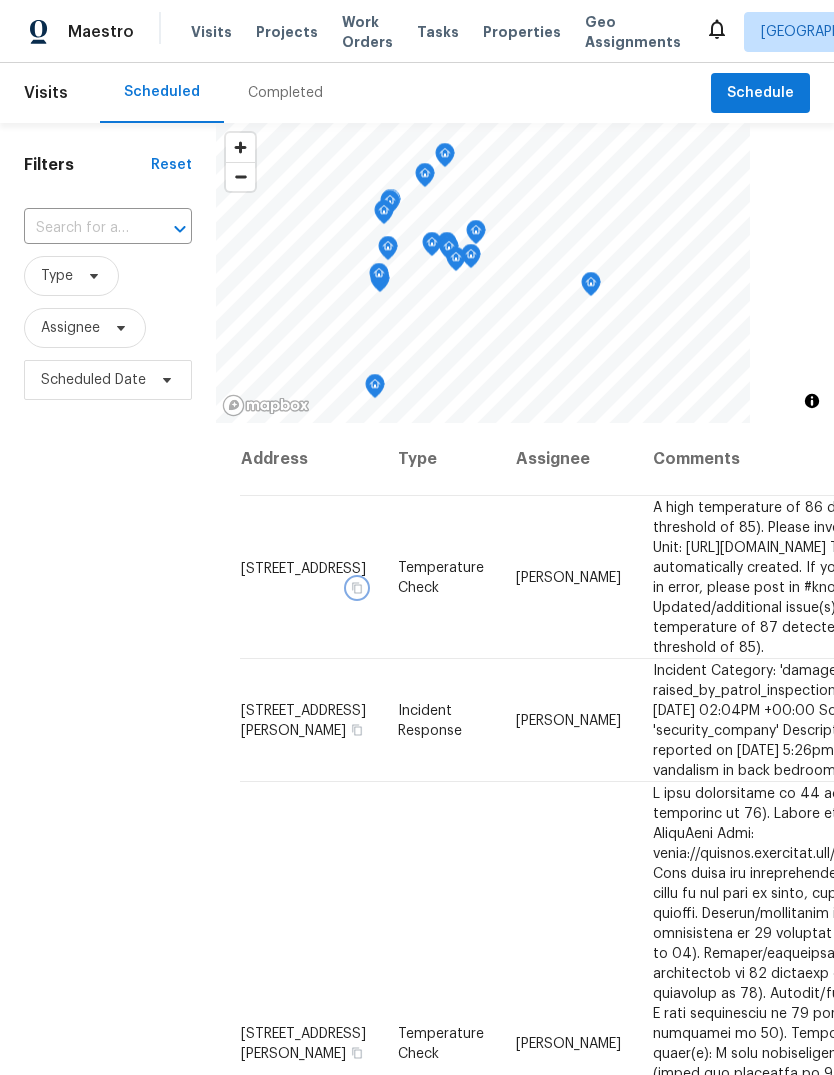 click 